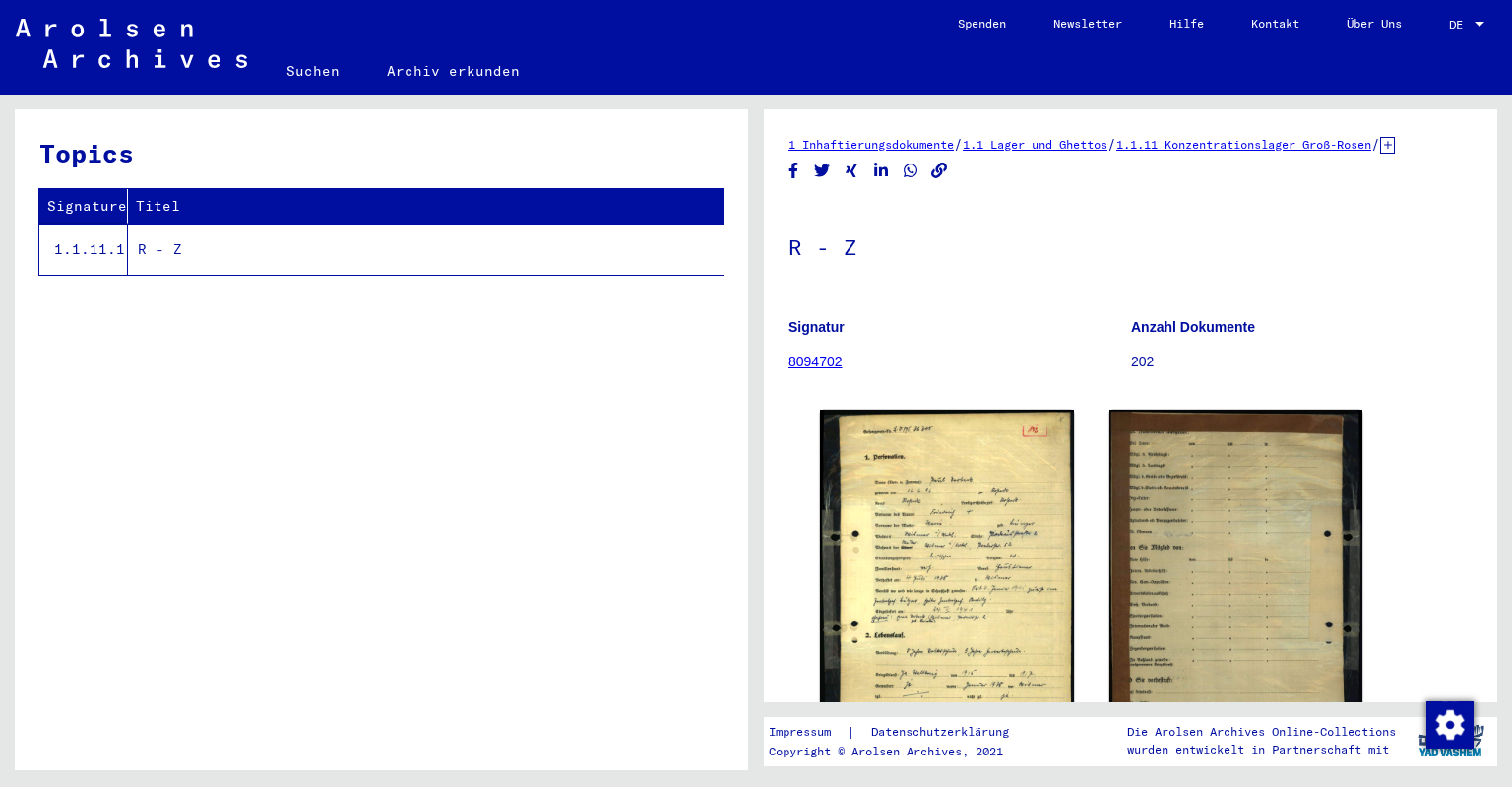 scroll, scrollTop: 0, scrollLeft: 0, axis: both 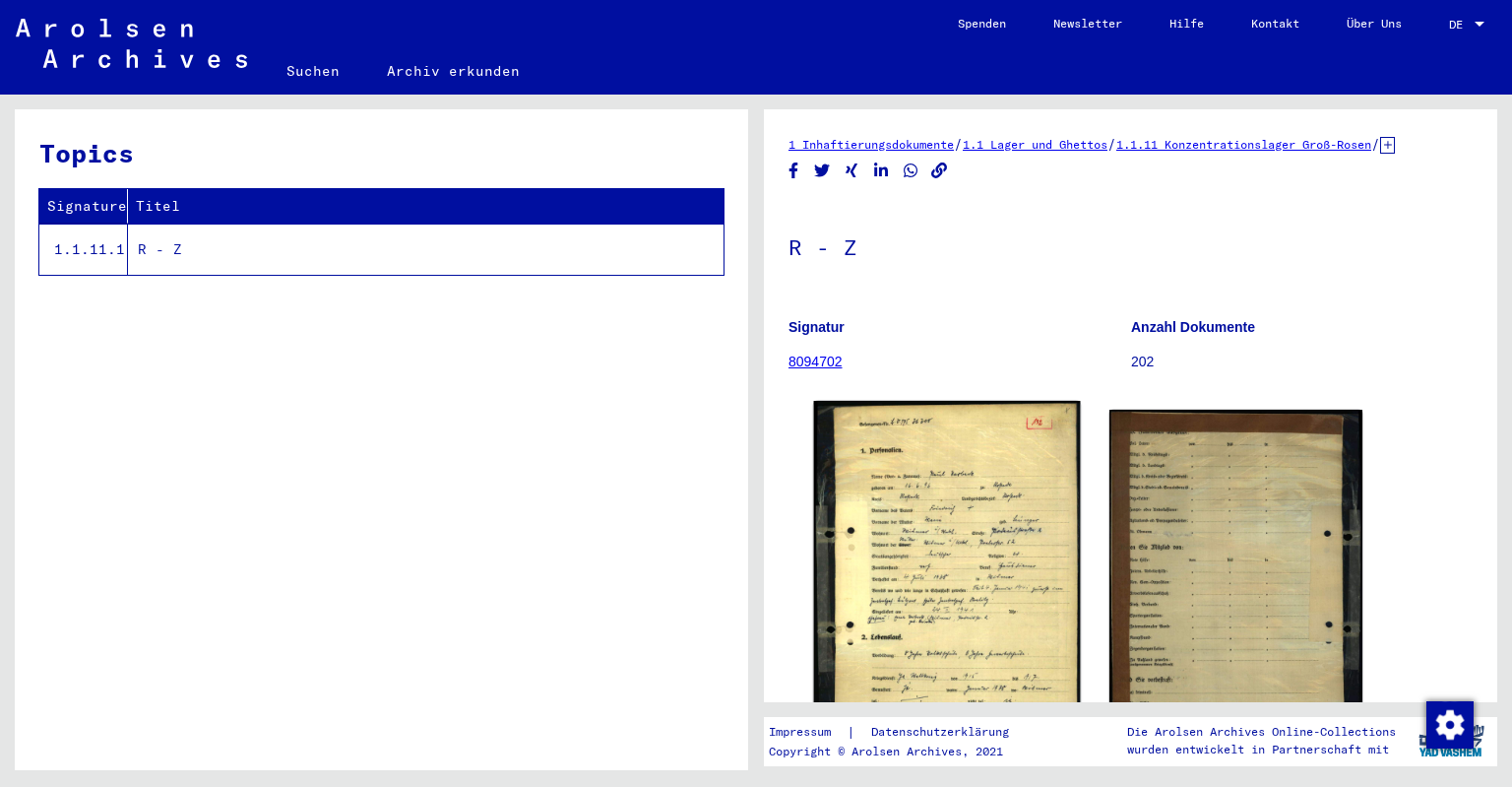 click 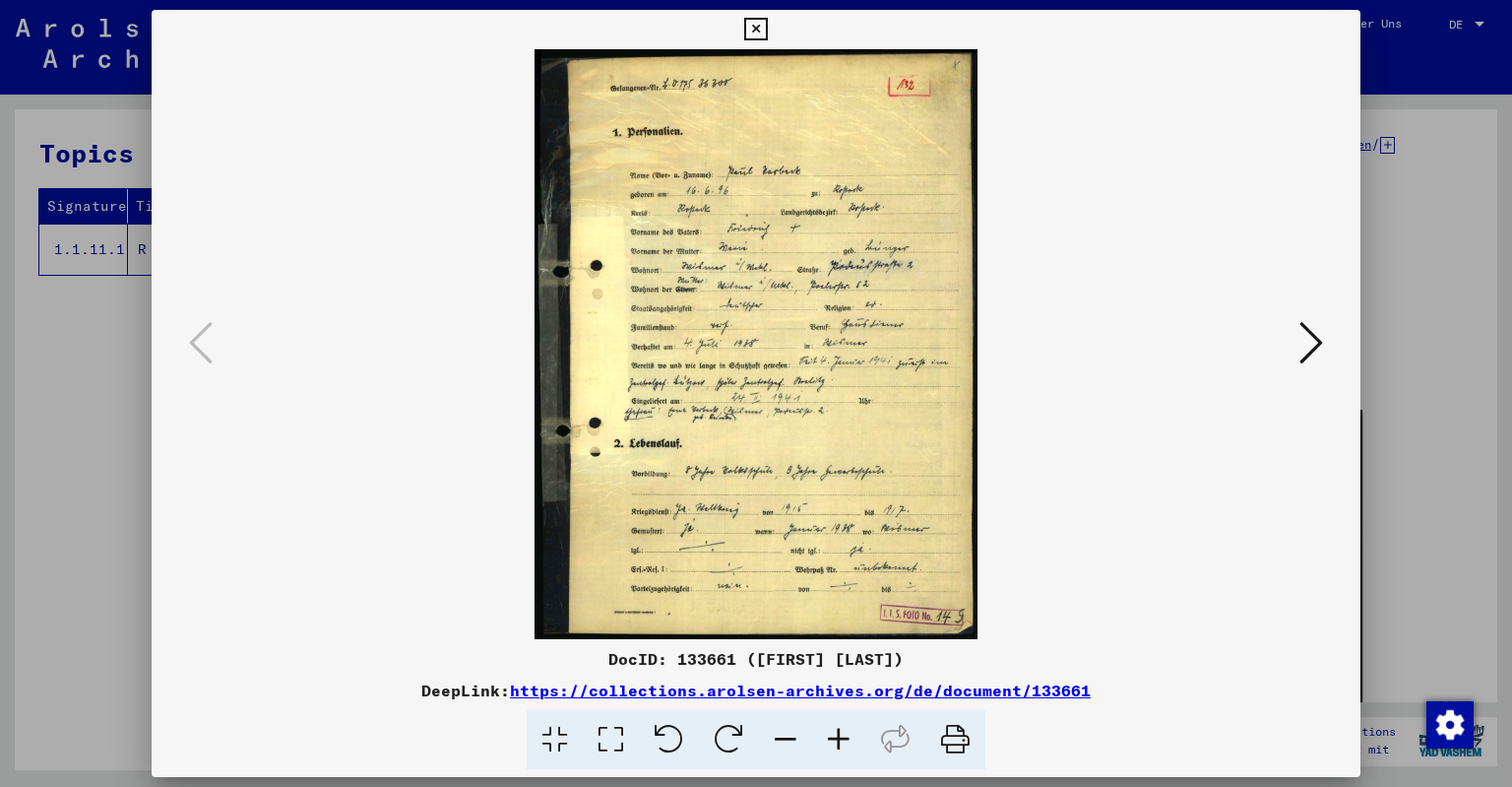 click at bounding box center [839, 740] 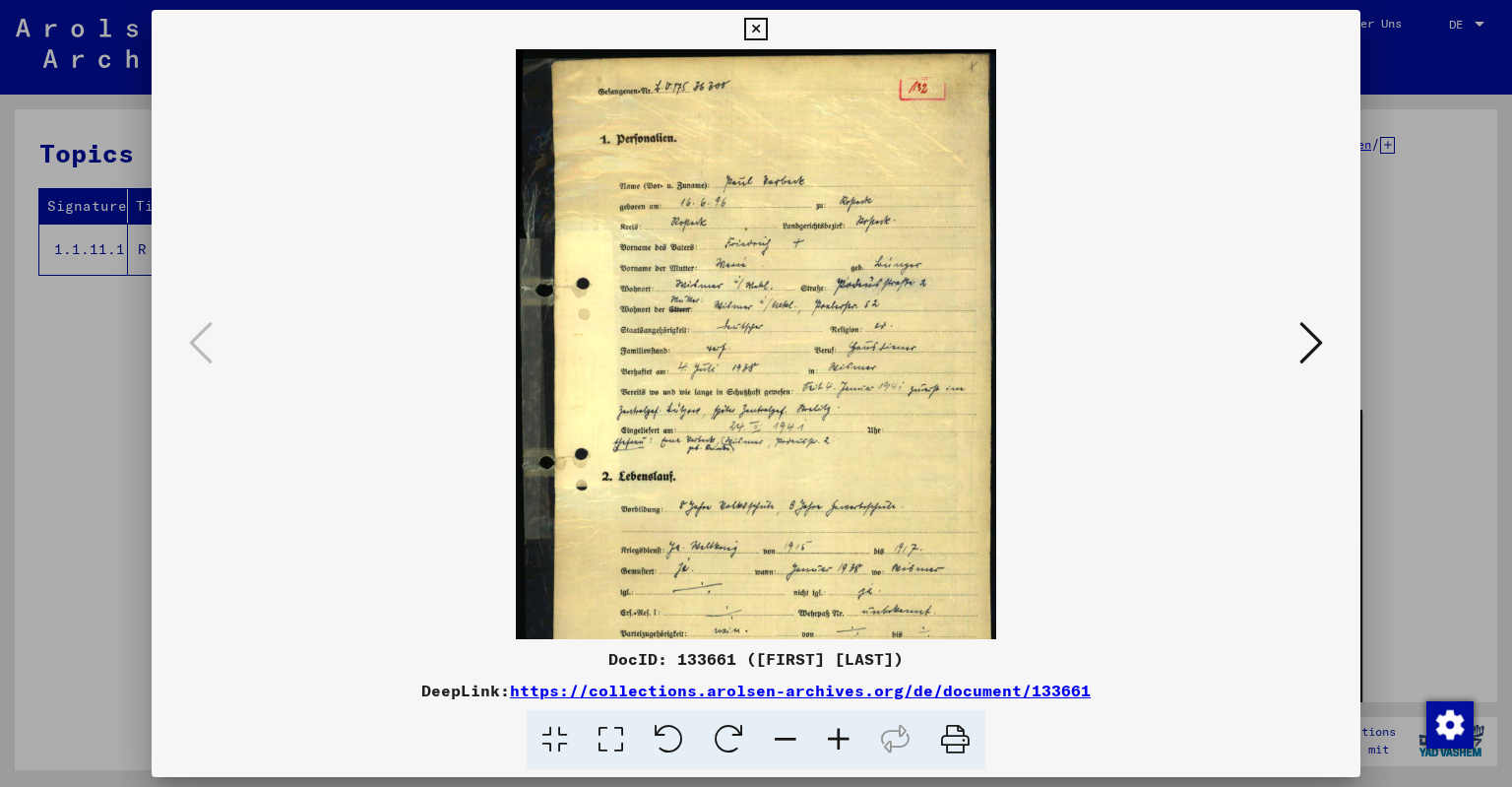 click at bounding box center (839, 740) 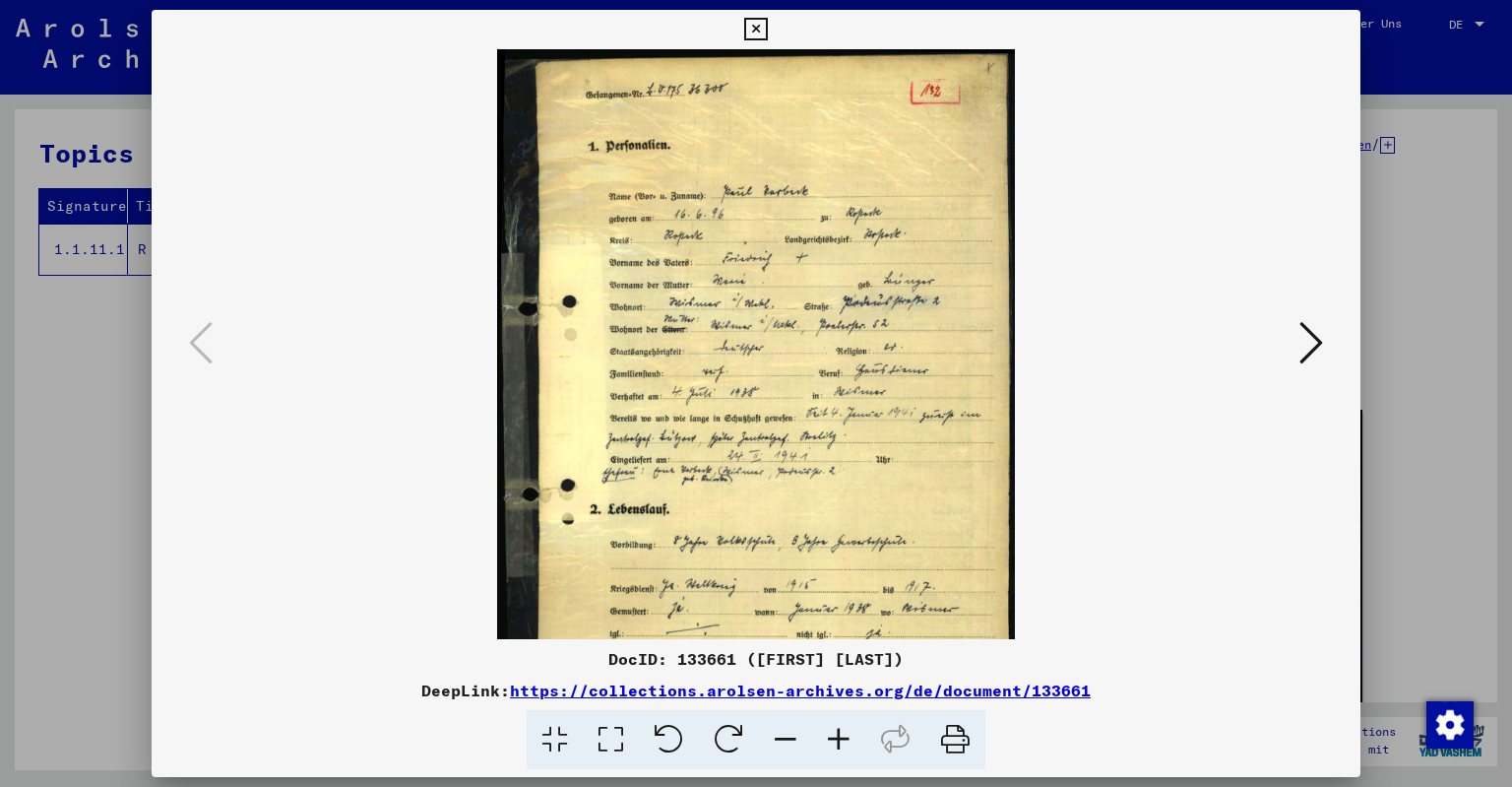 click at bounding box center [839, 740] 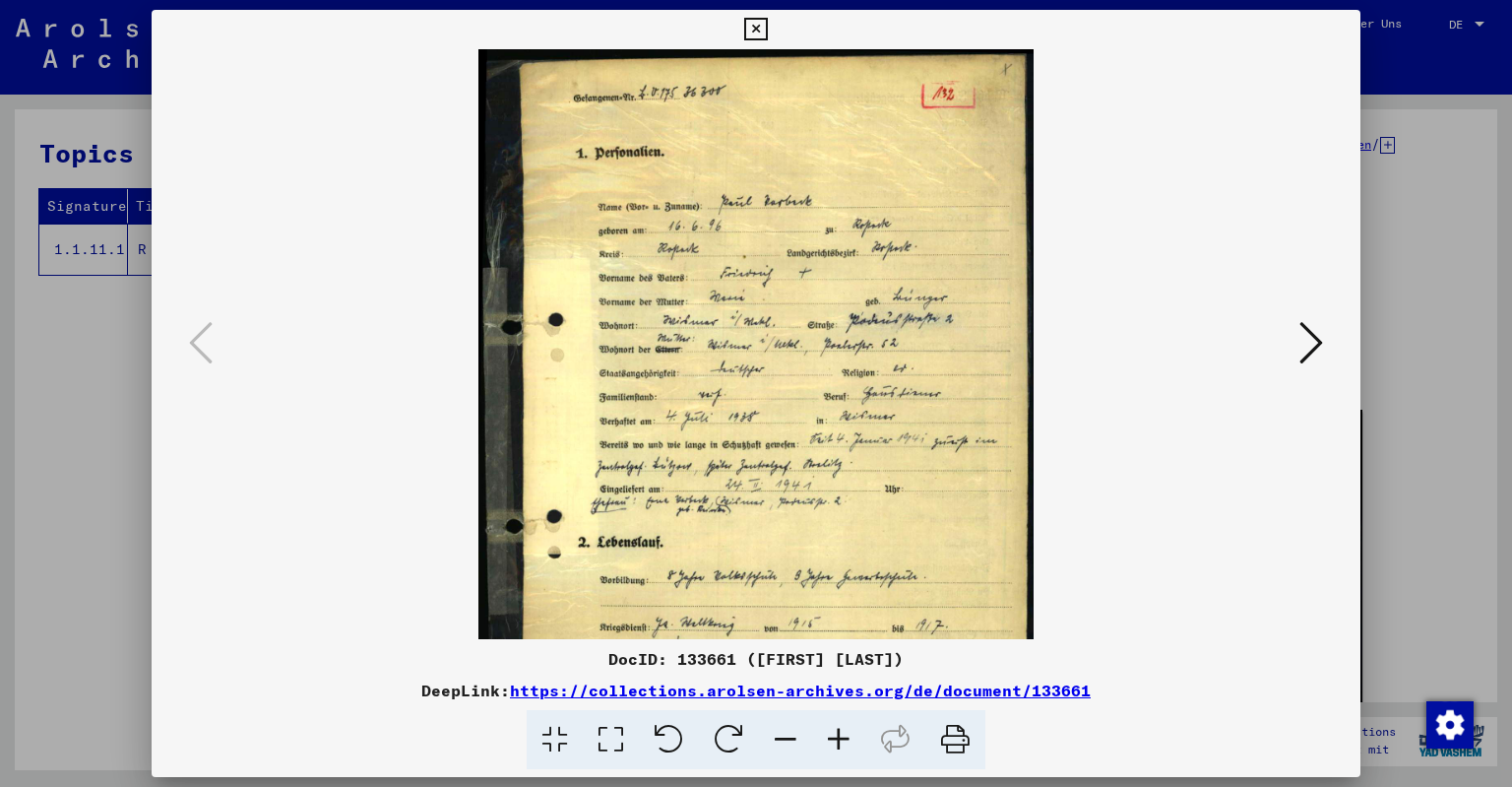 click at bounding box center [839, 740] 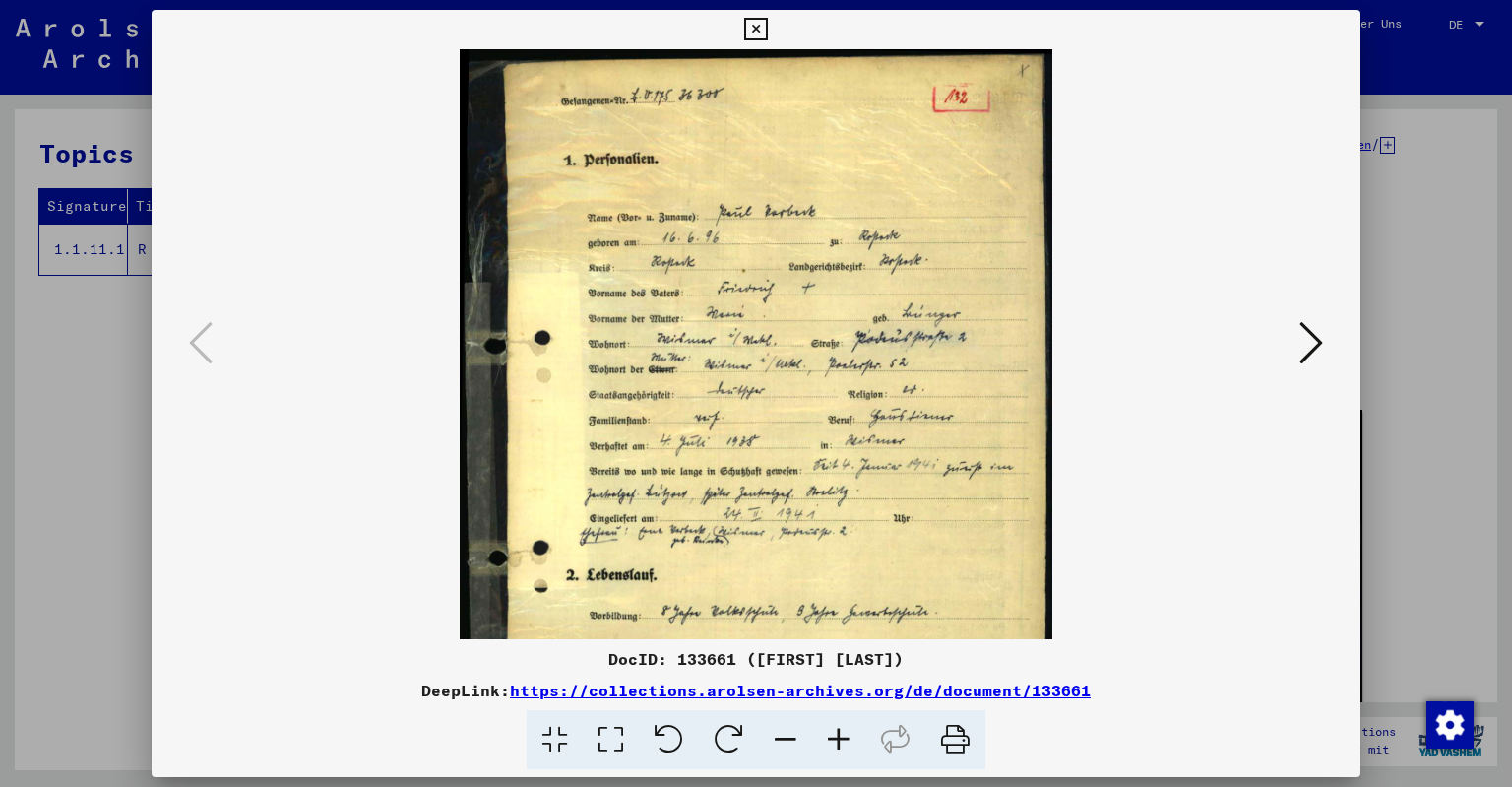 click at bounding box center [839, 740] 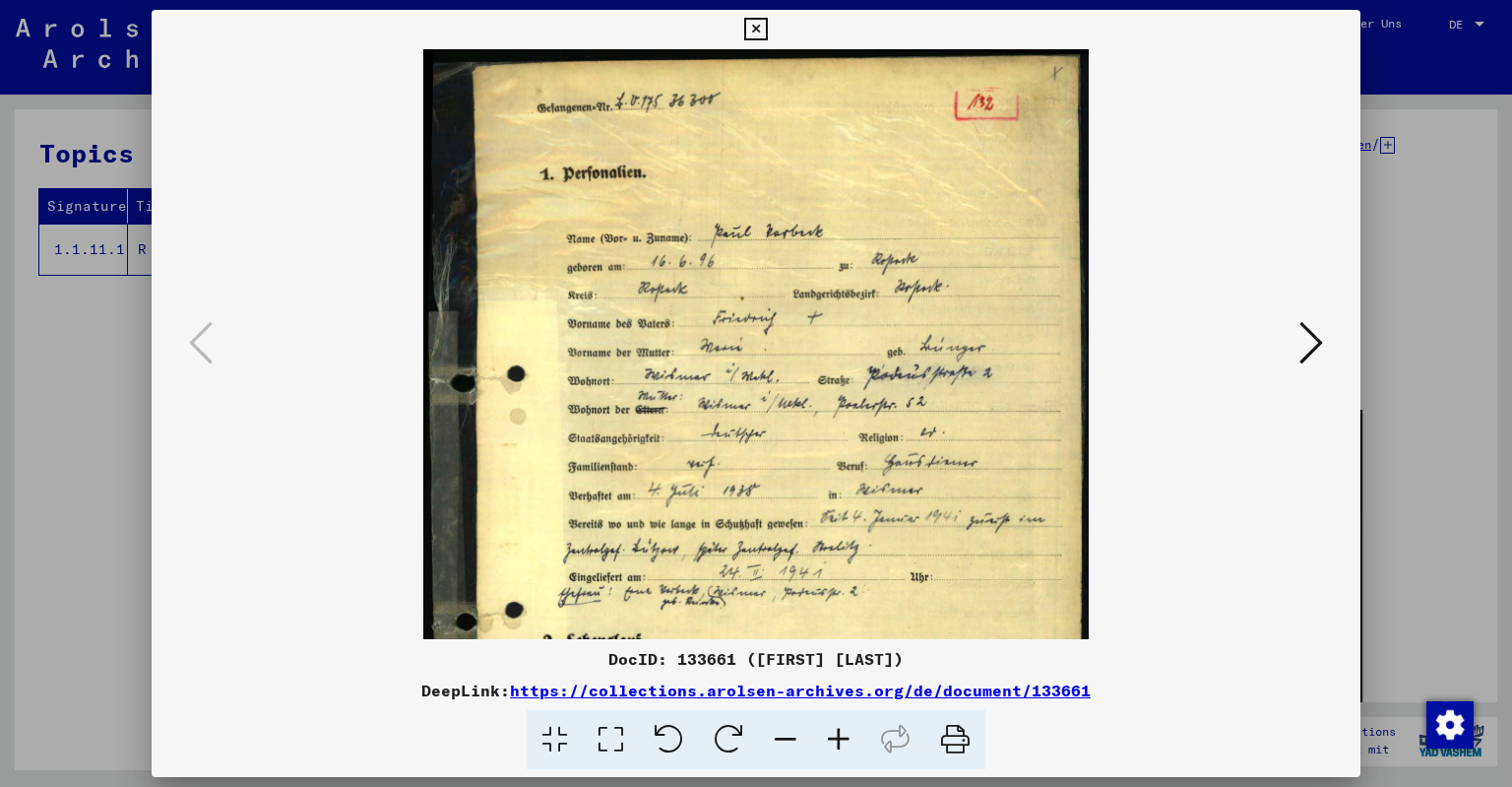 click at bounding box center [839, 740] 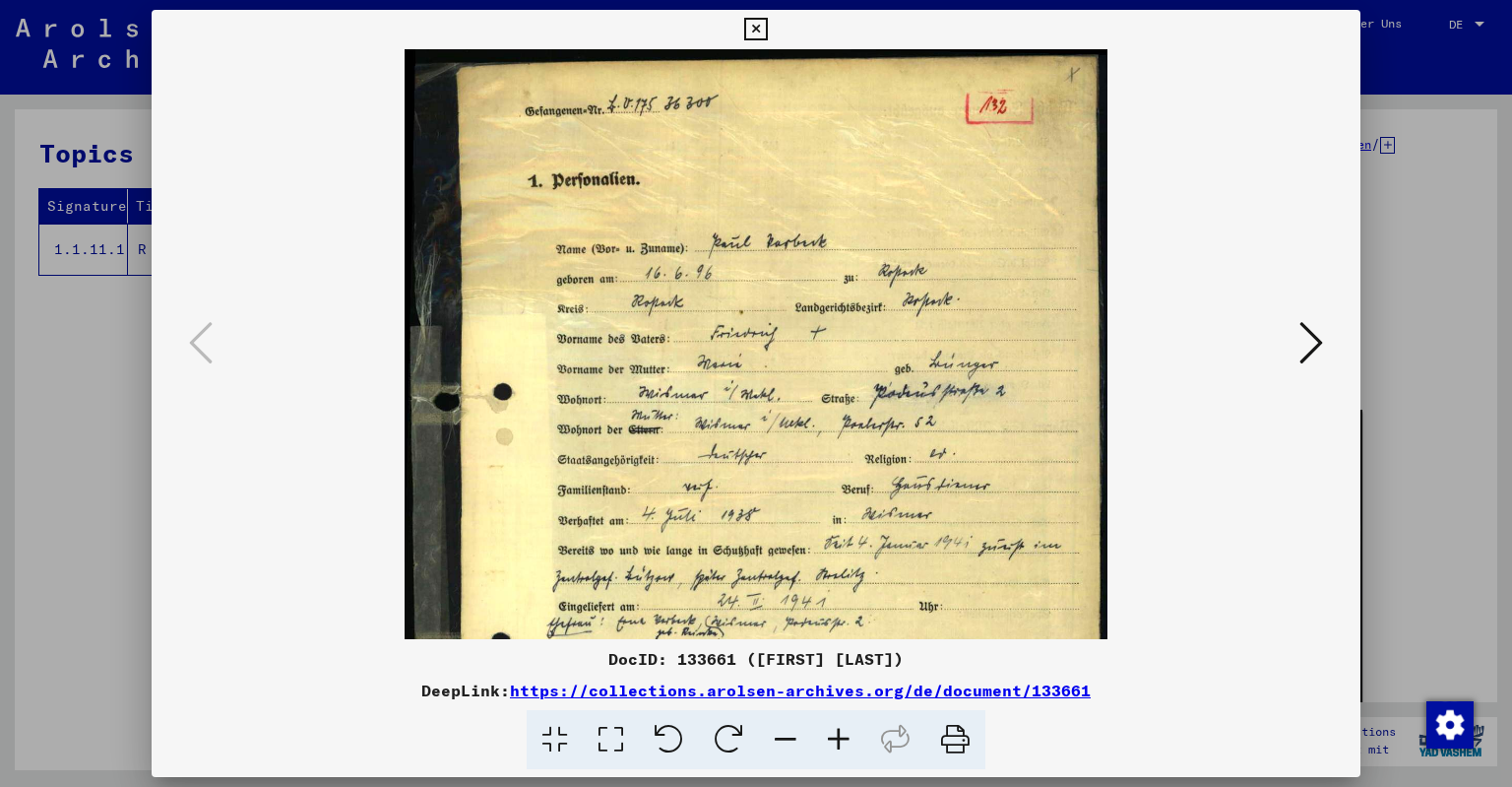 click at bounding box center (839, 740) 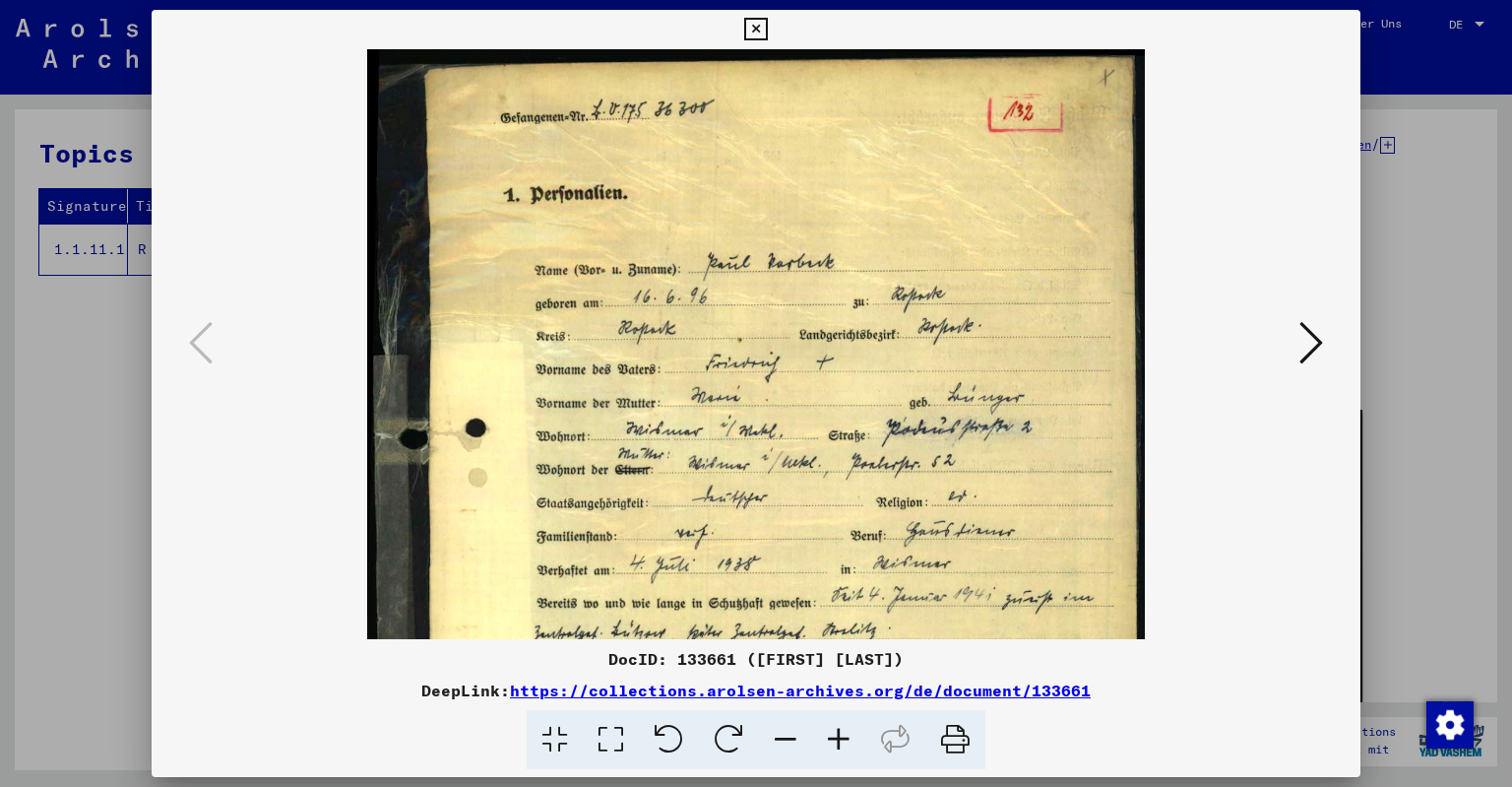 click at bounding box center [839, 740] 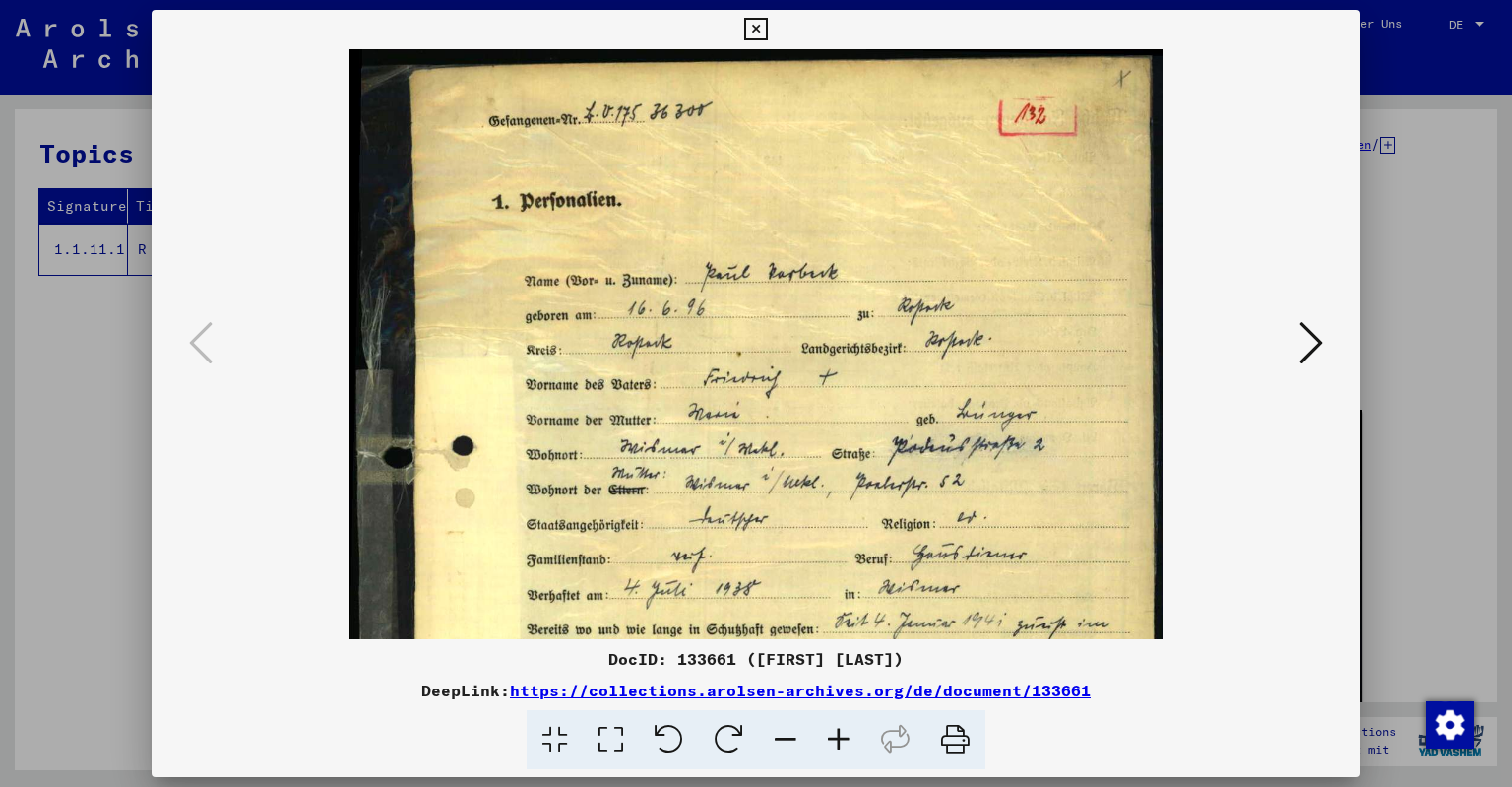 click at bounding box center (839, 740) 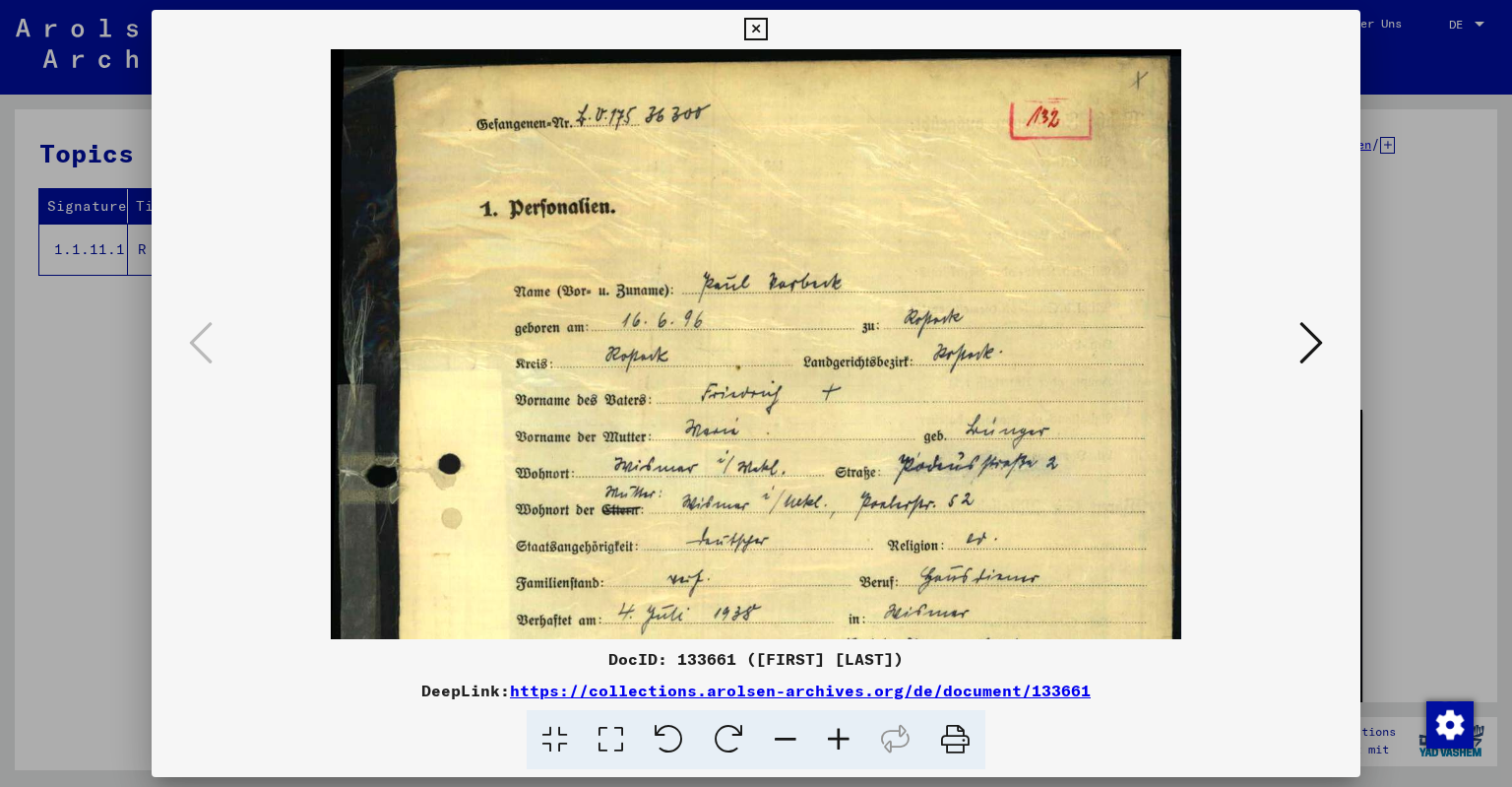 click at bounding box center (839, 740) 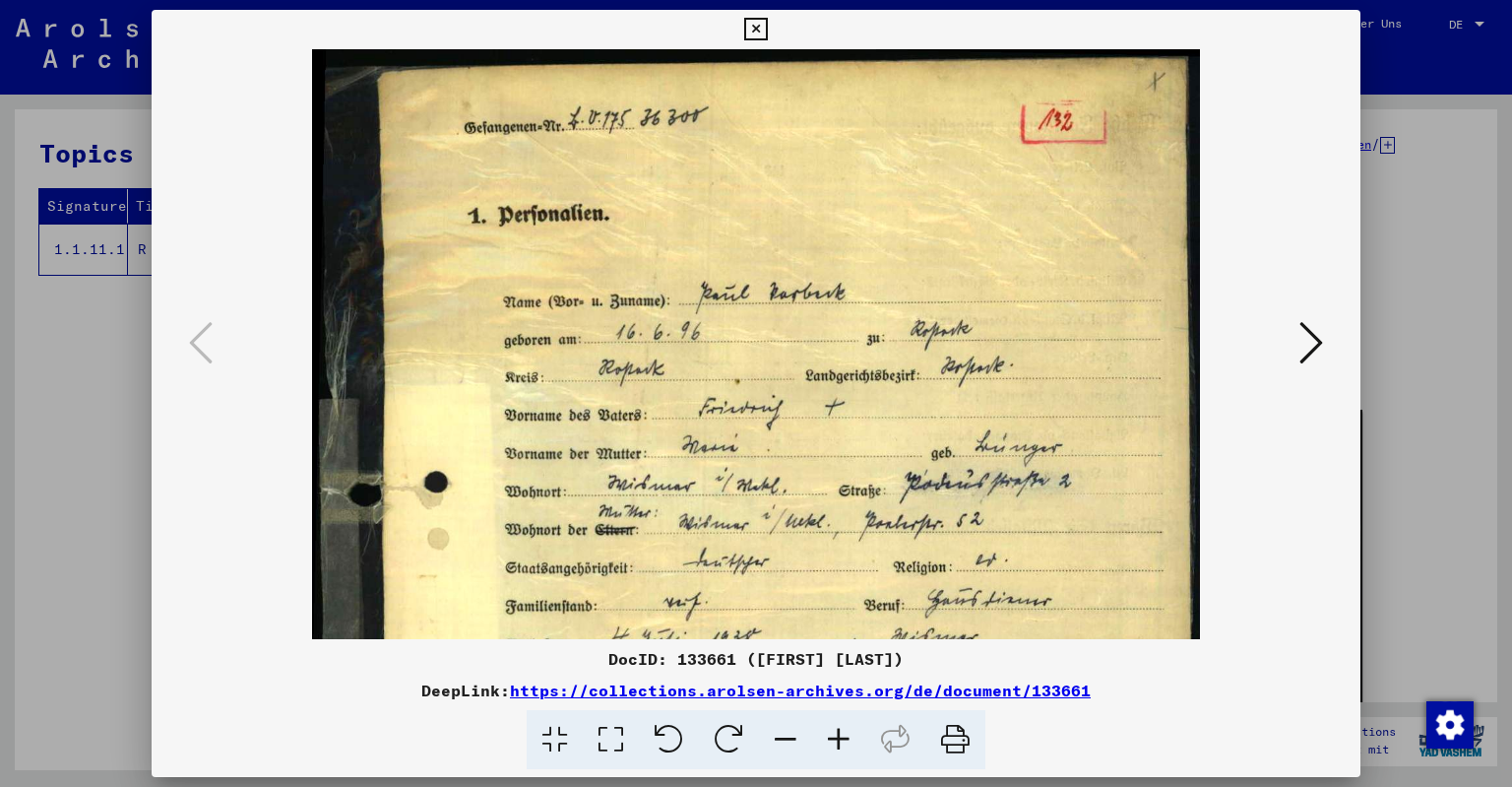 click at bounding box center [839, 740] 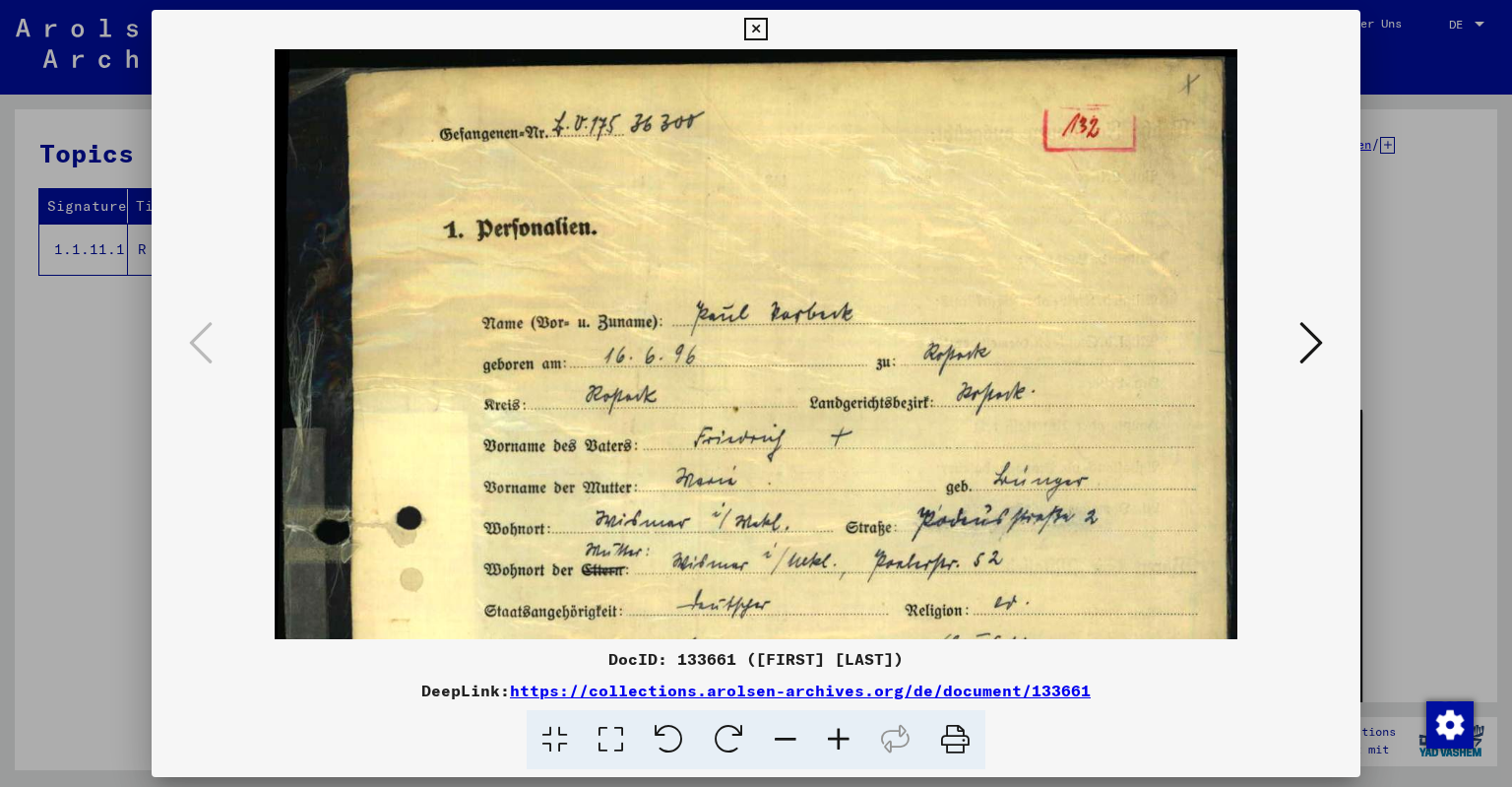 click at bounding box center (839, 740) 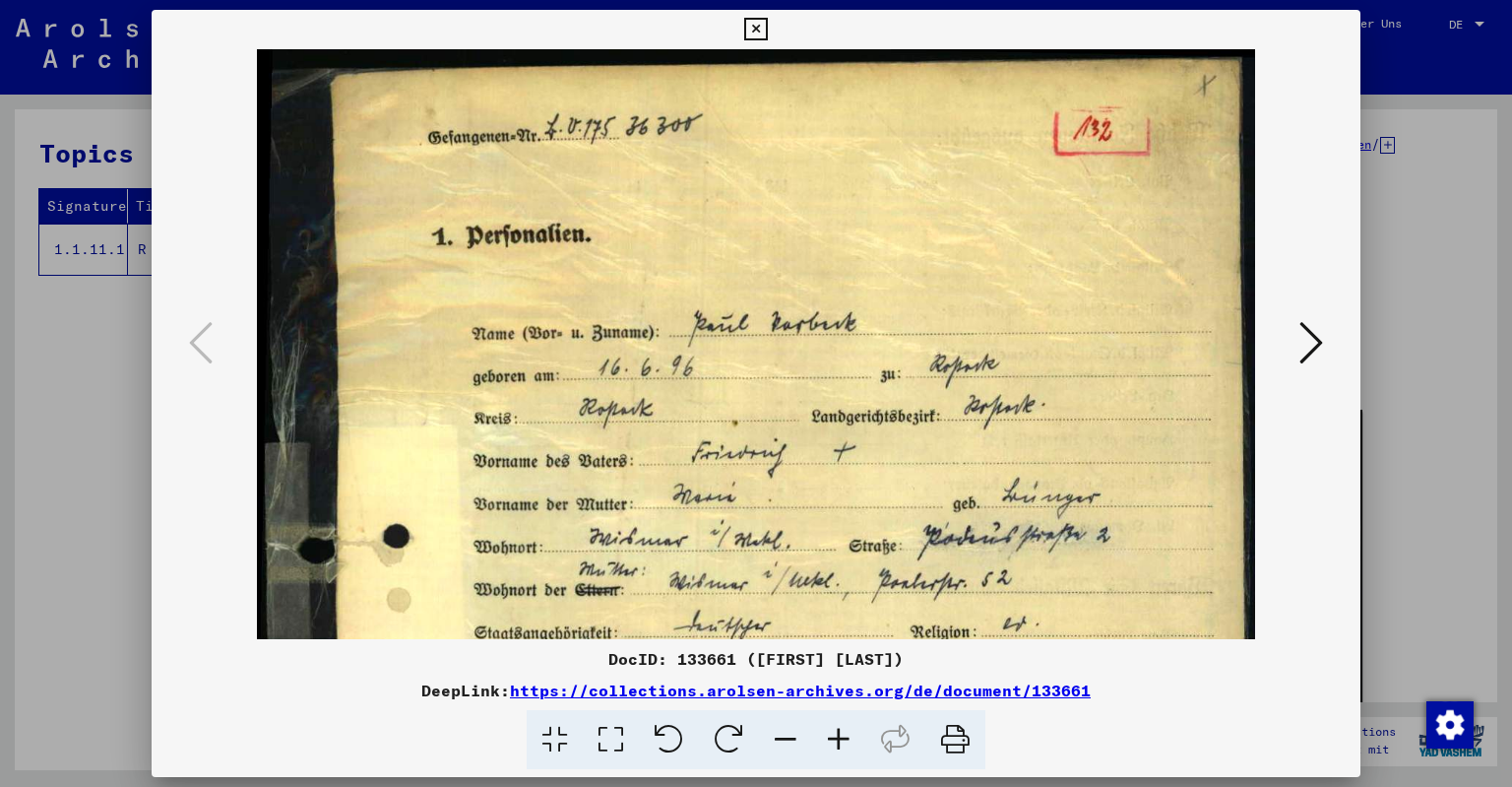 click at bounding box center (839, 740) 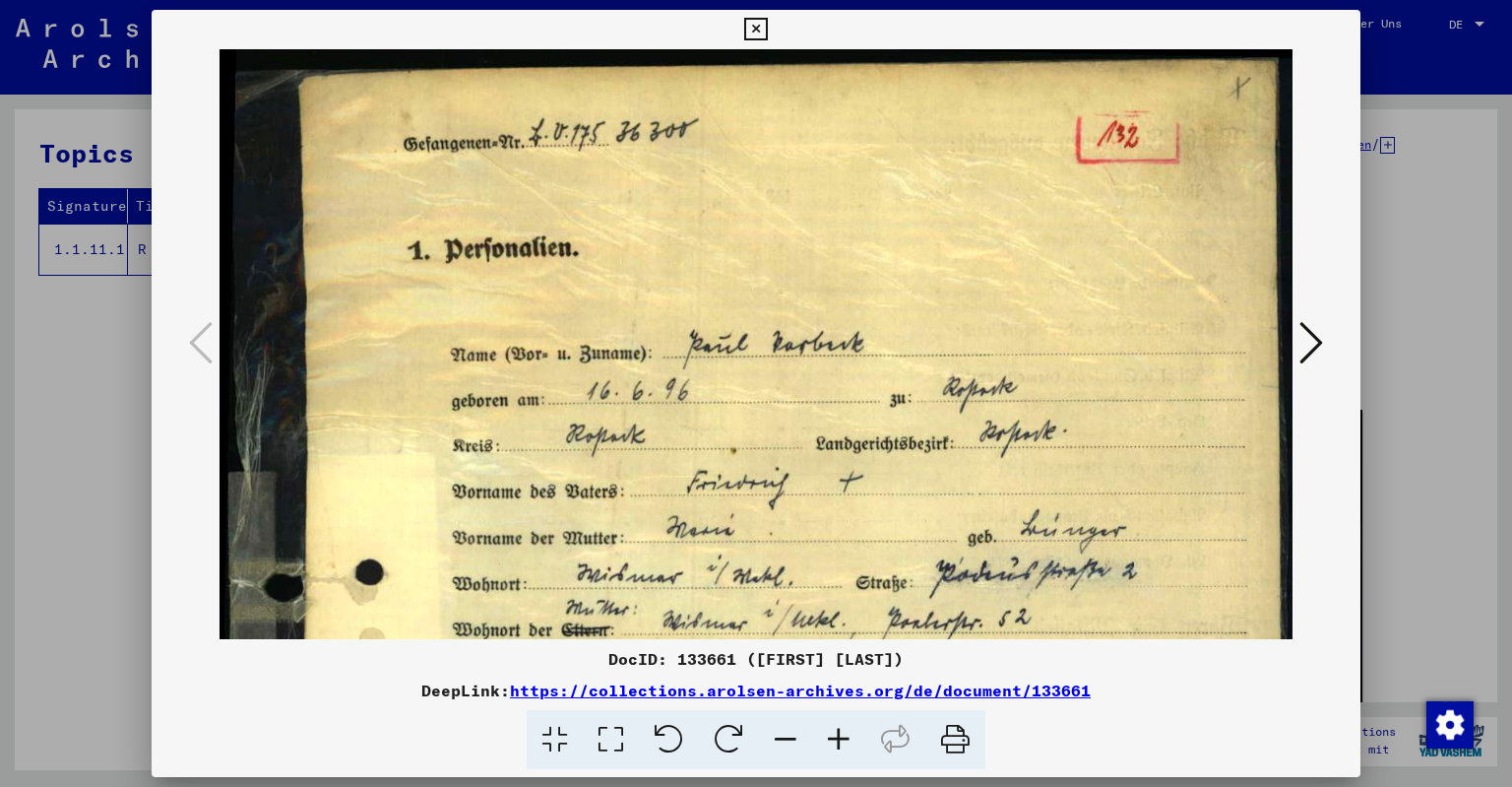 click at bounding box center (839, 740) 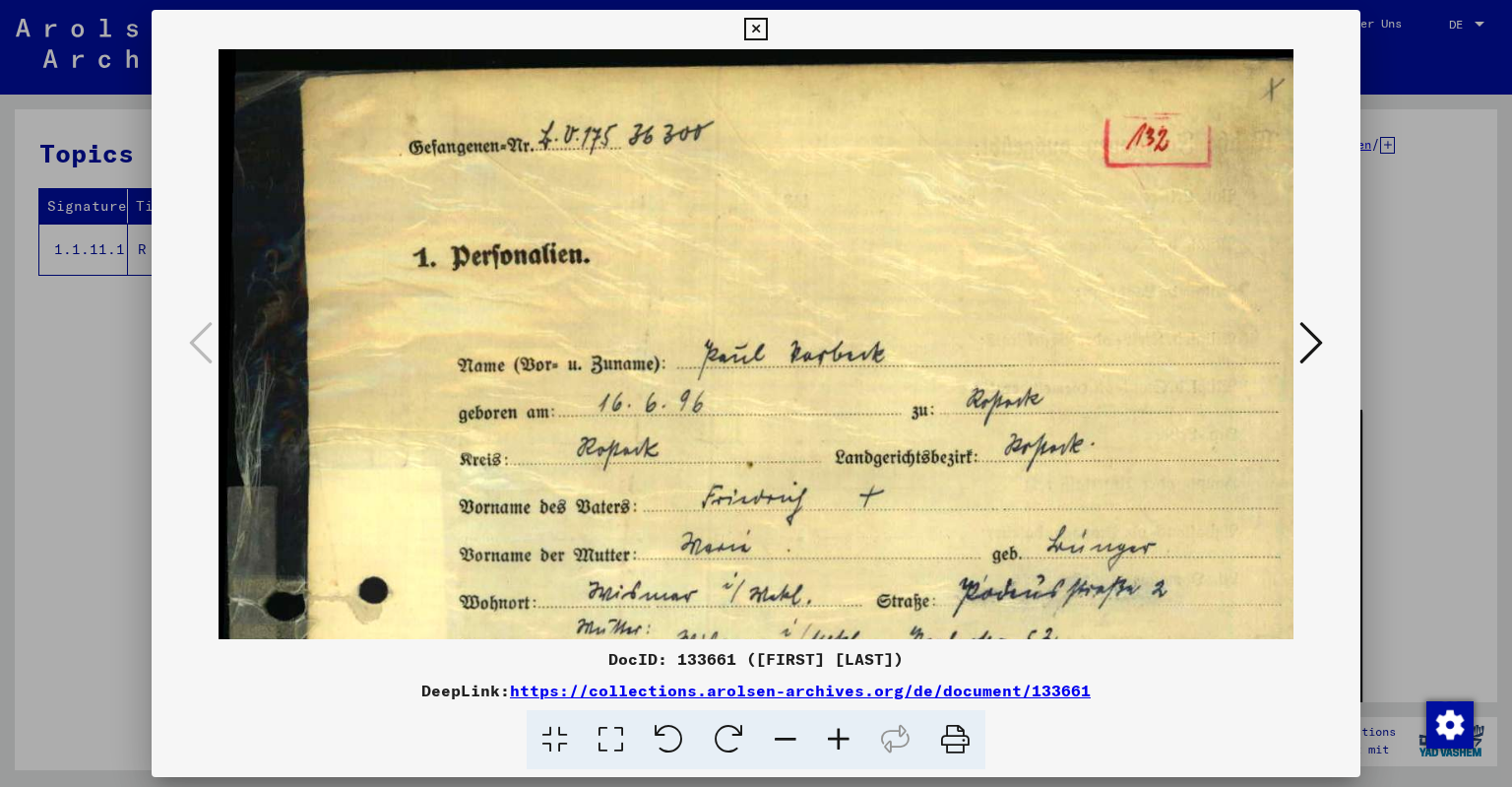 click at bounding box center [839, 740] 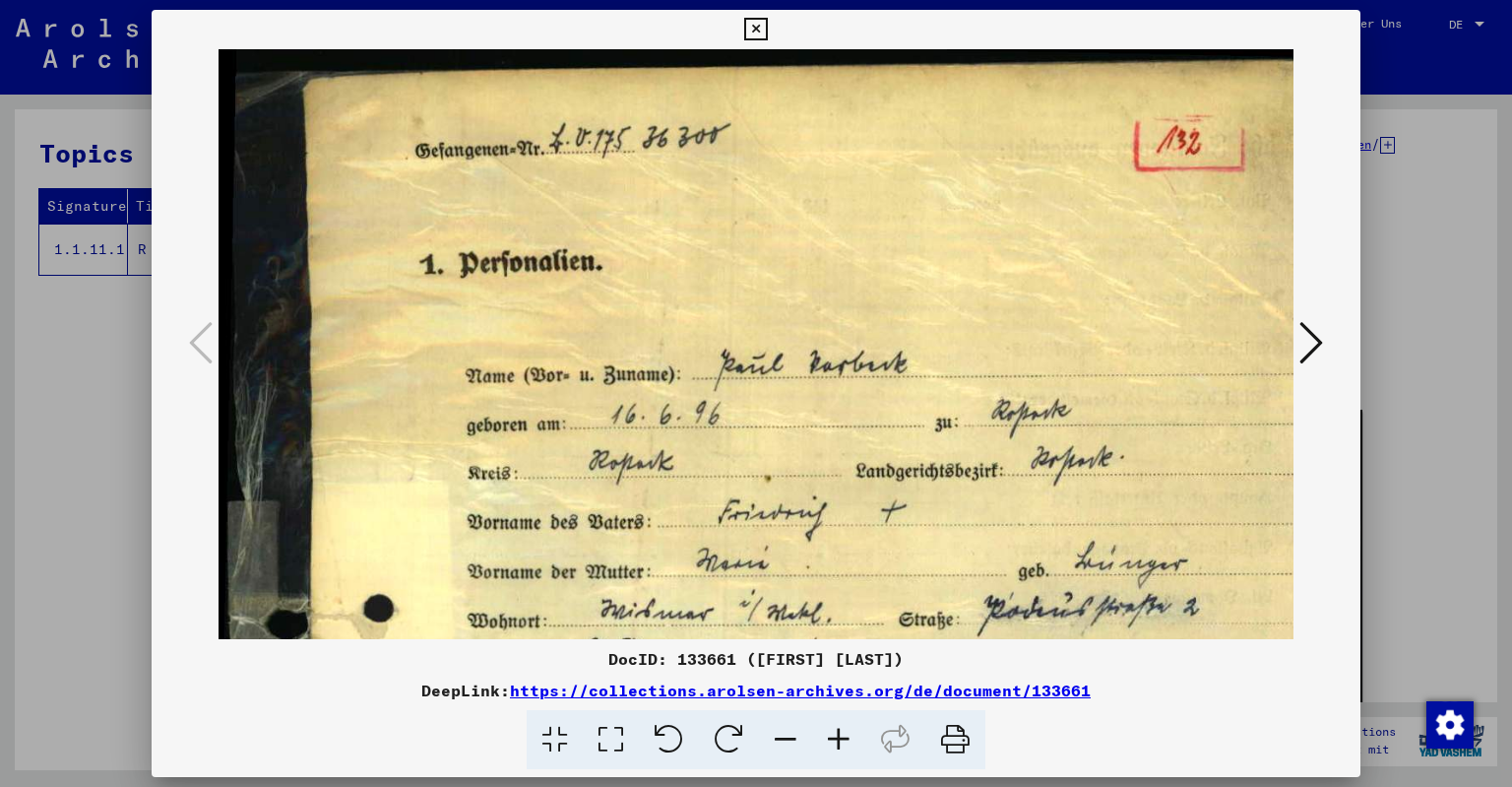 click at bounding box center (839, 740) 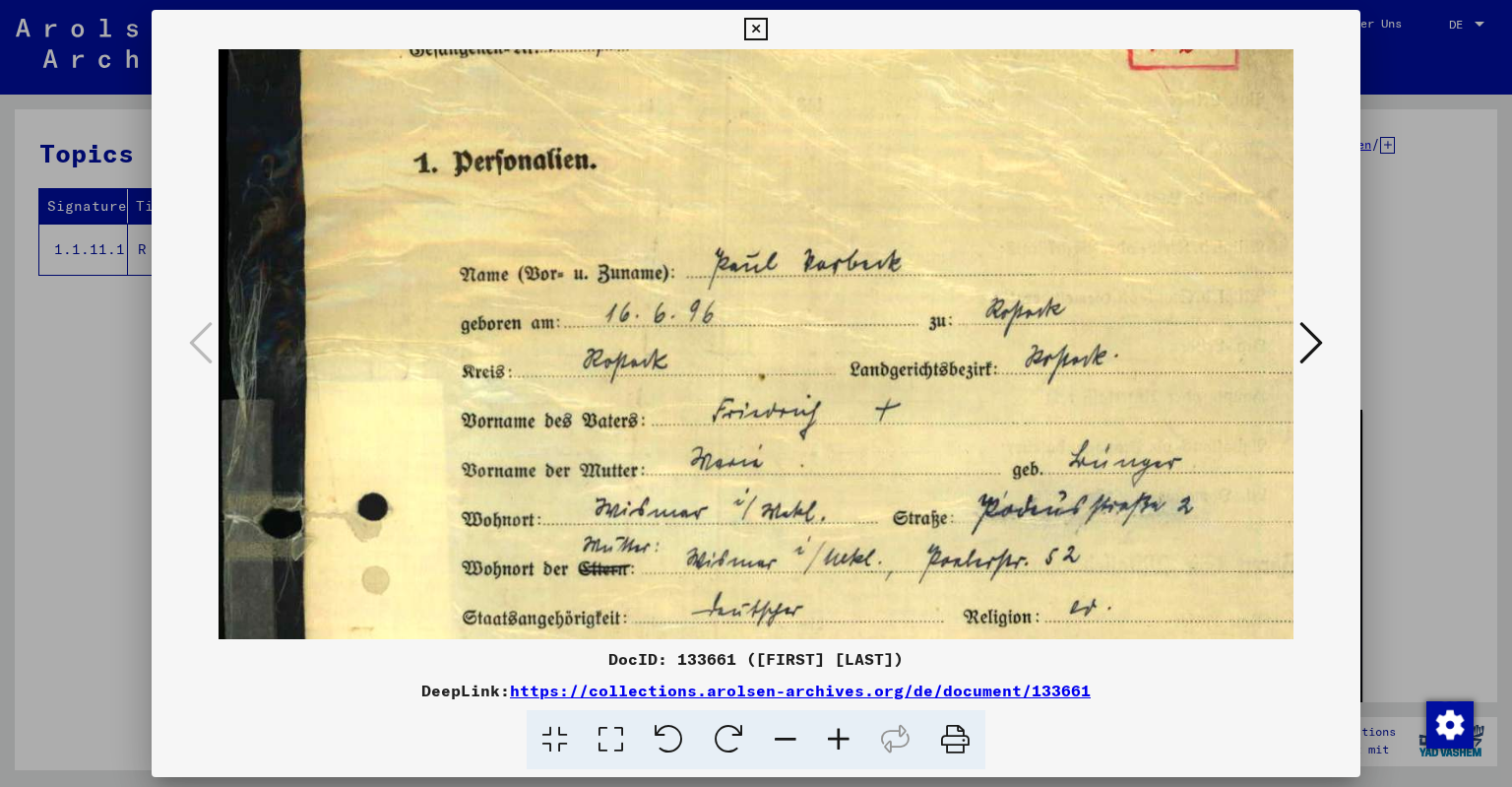 scroll, scrollTop: 104, scrollLeft: 6, axis: both 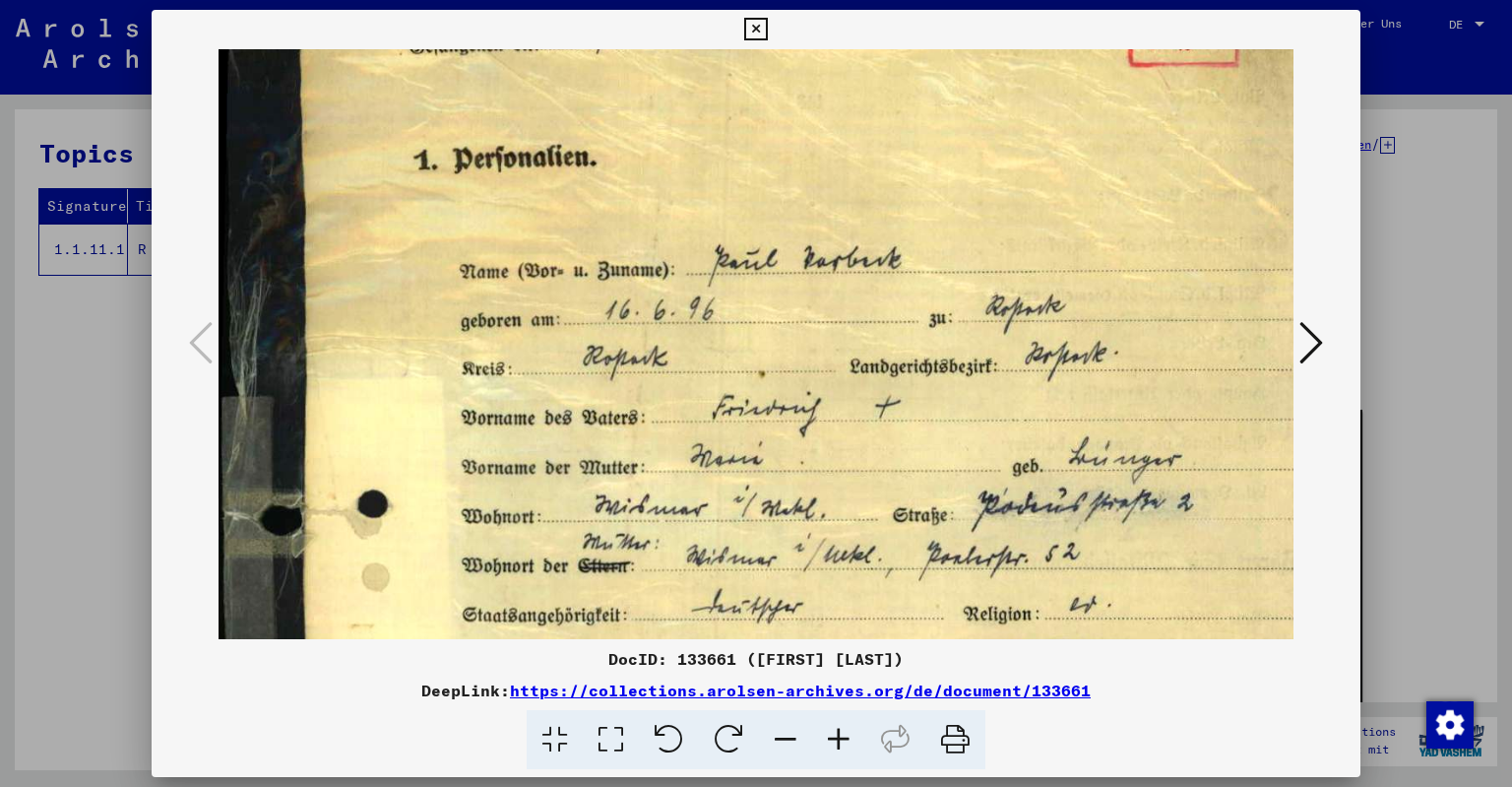 drag, startPoint x: 663, startPoint y: 502, endPoint x: 658, endPoint y: 398, distance: 104.12012 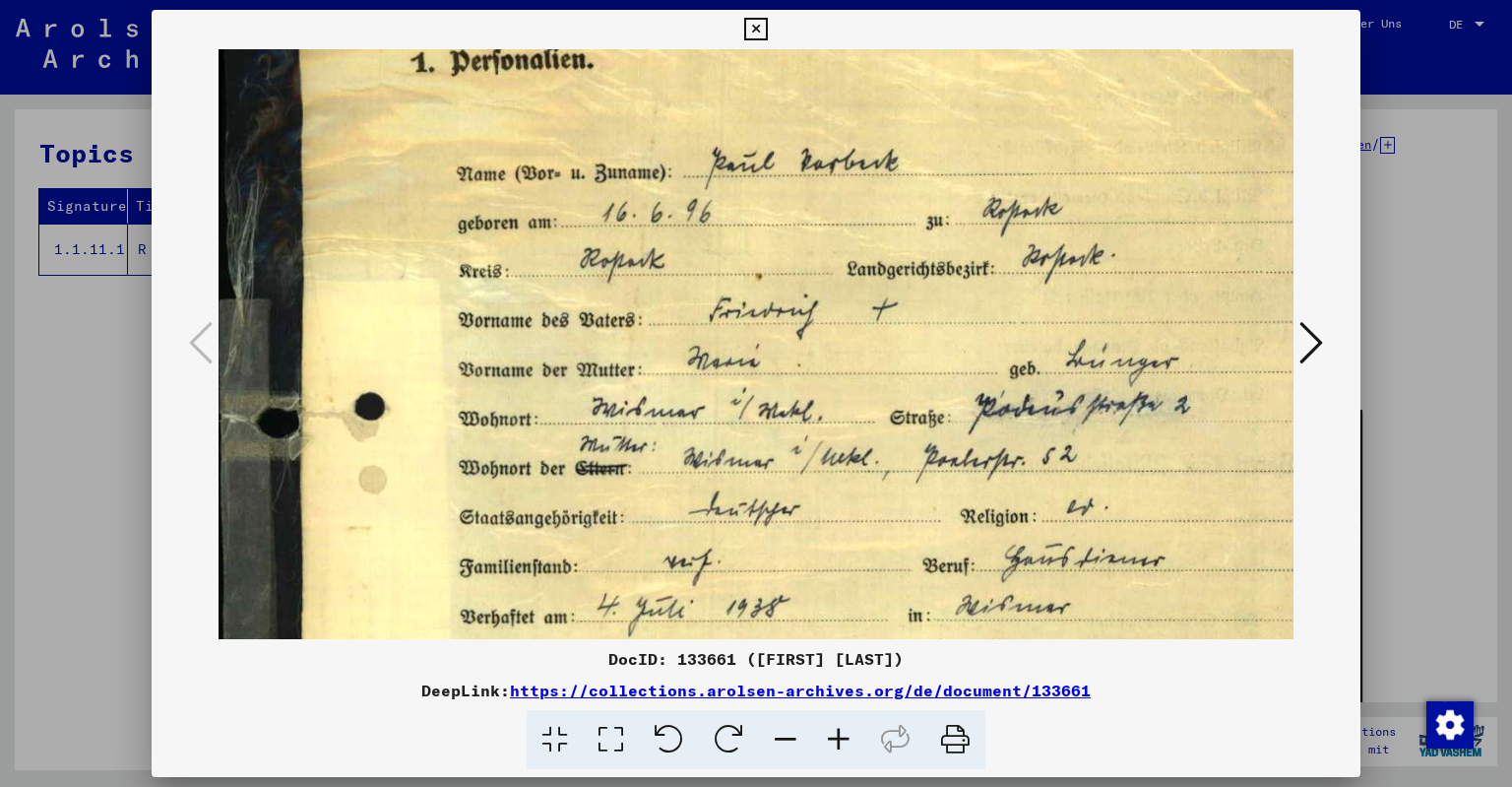 scroll, scrollTop: 224, scrollLeft: 10, axis: both 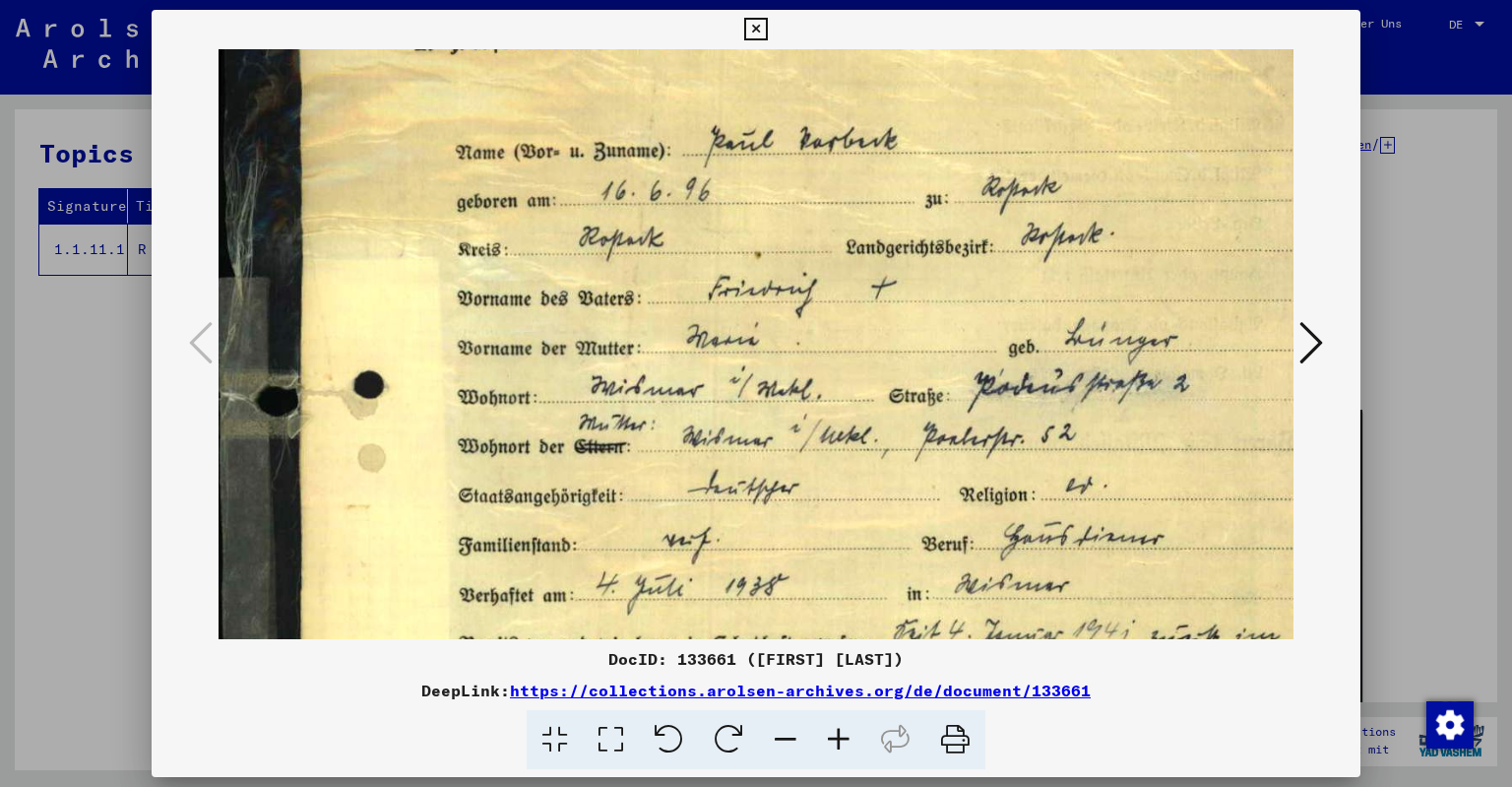 drag, startPoint x: 705, startPoint y: 493, endPoint x: 700, endPoint y: 379, distance: 114.1096 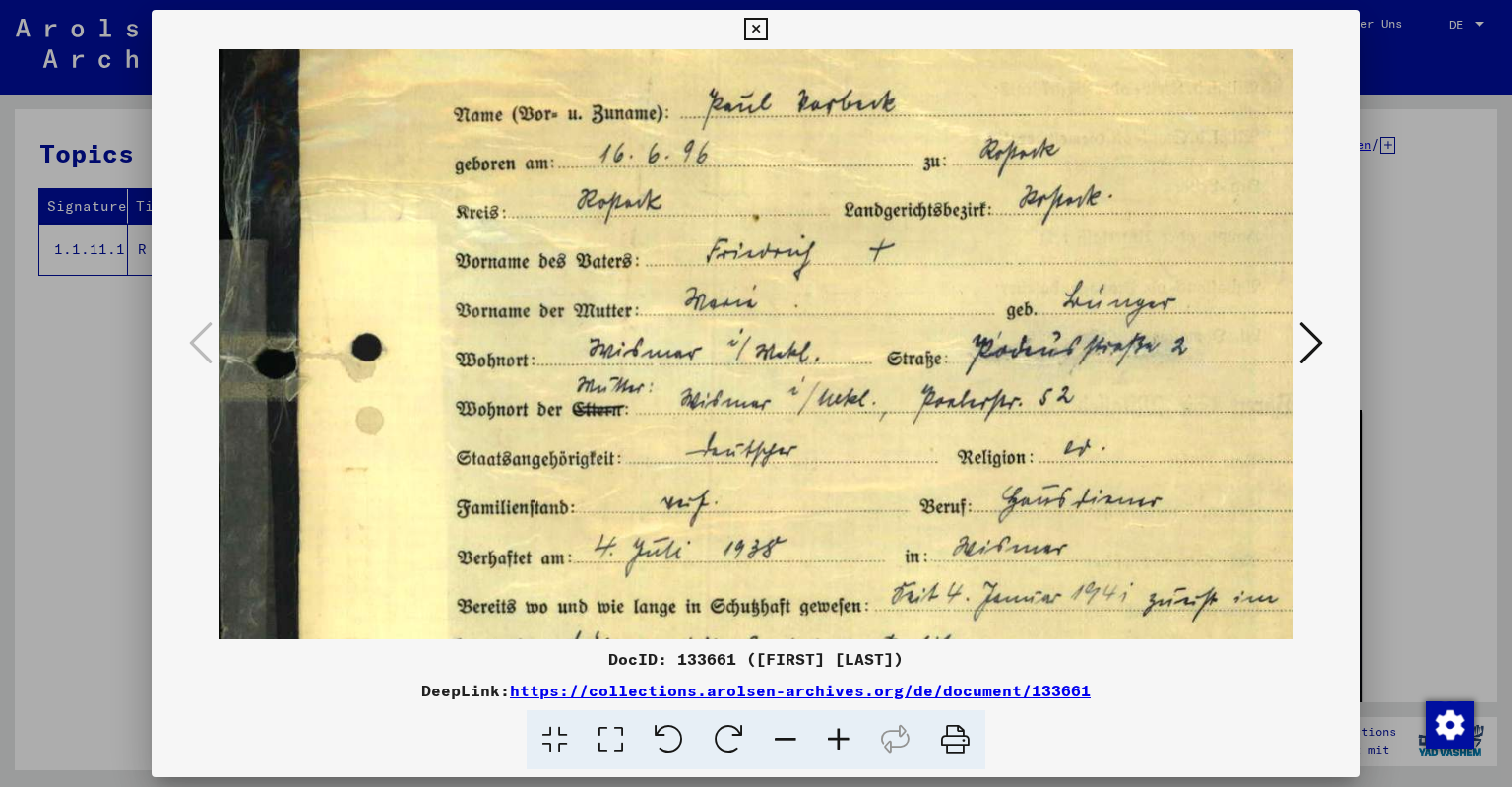 scroll, scrollTop: 264, scrollLeft: 12, axis: both 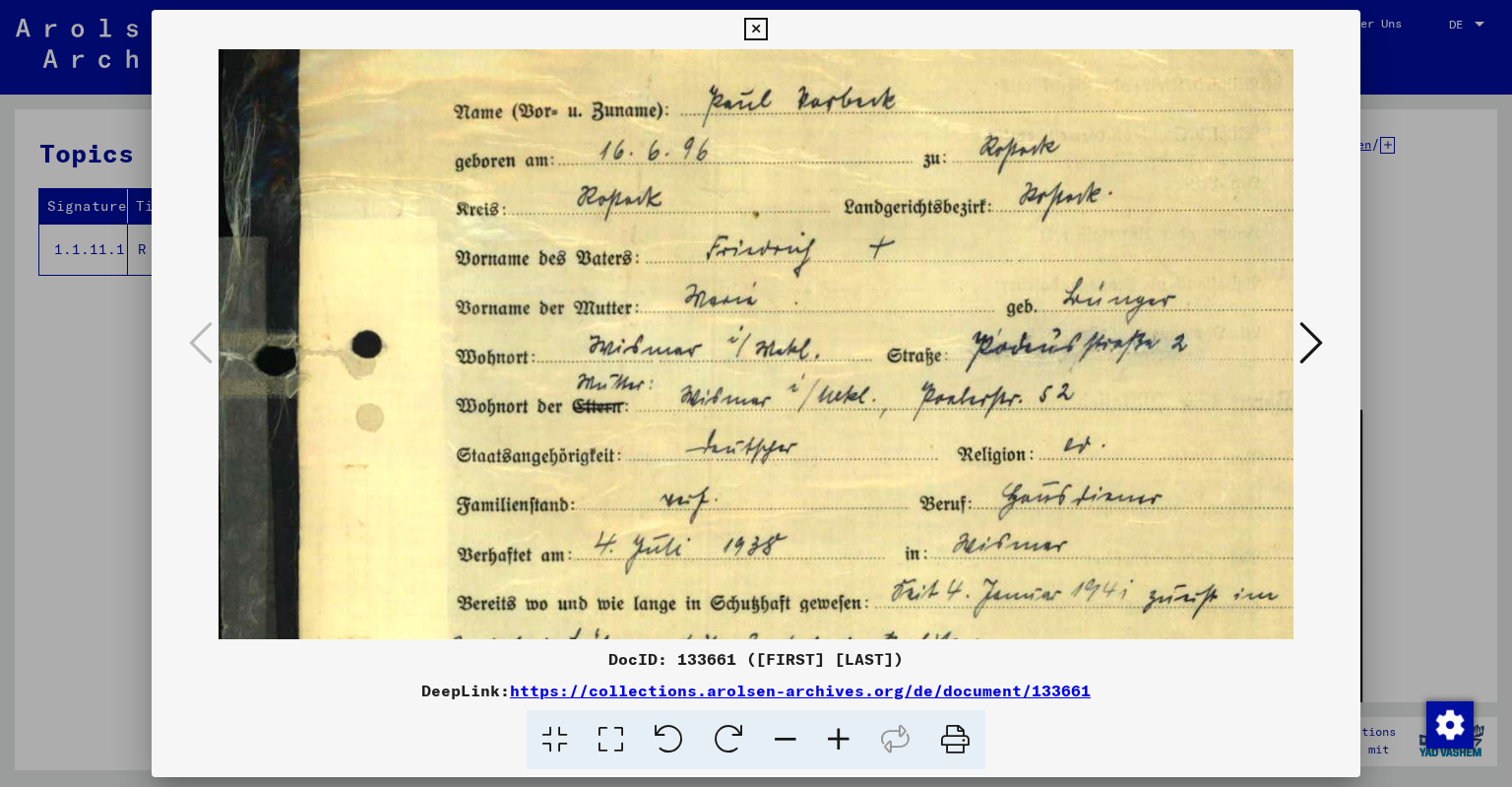 drag, startPoint x: 836, startPoint y: 465, endPoint x: 833, endPoint y: 425, distance: 40.112342 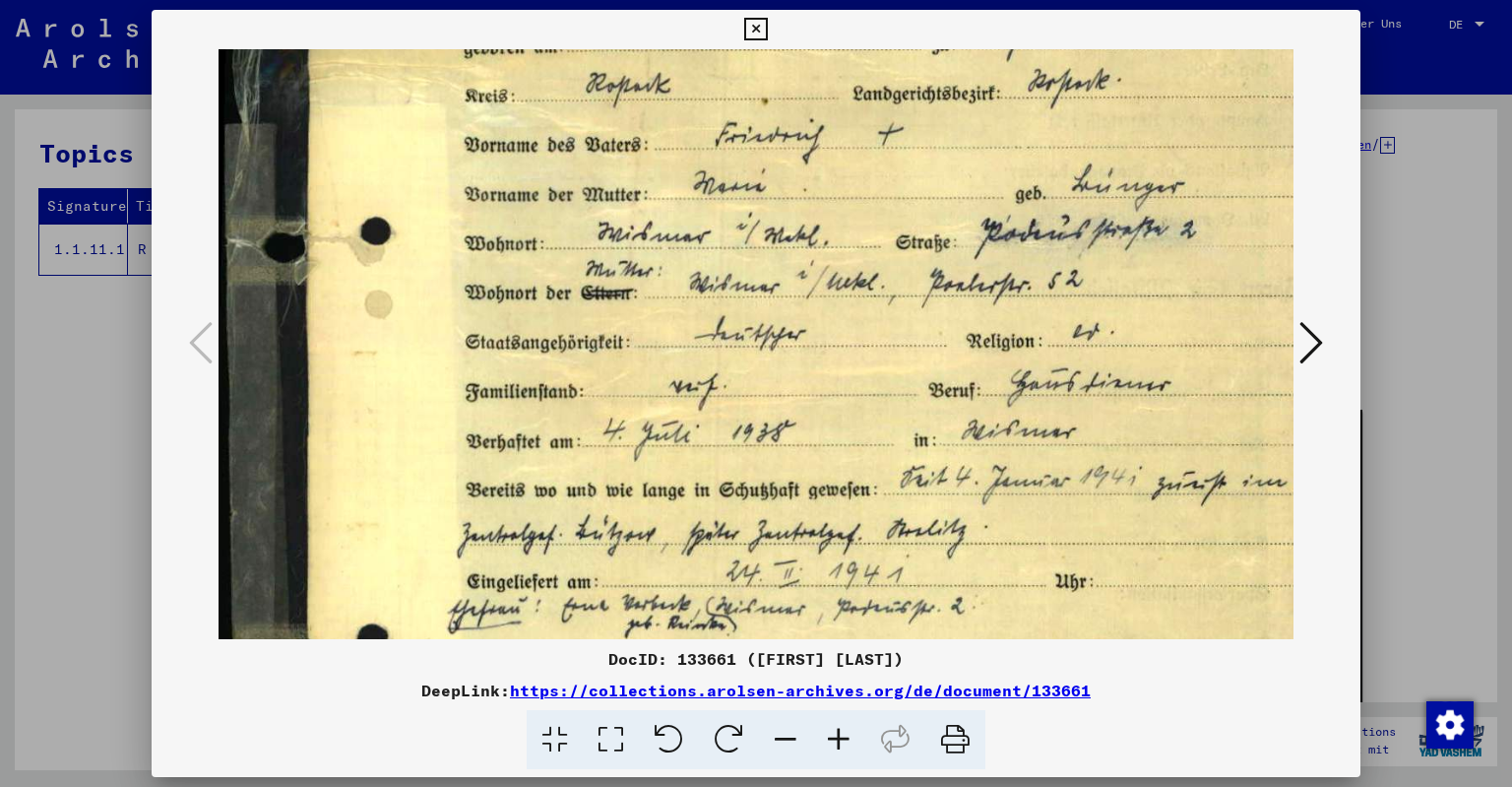 scroll, scrollTop: 382, scrollLeft: 3, axis: both 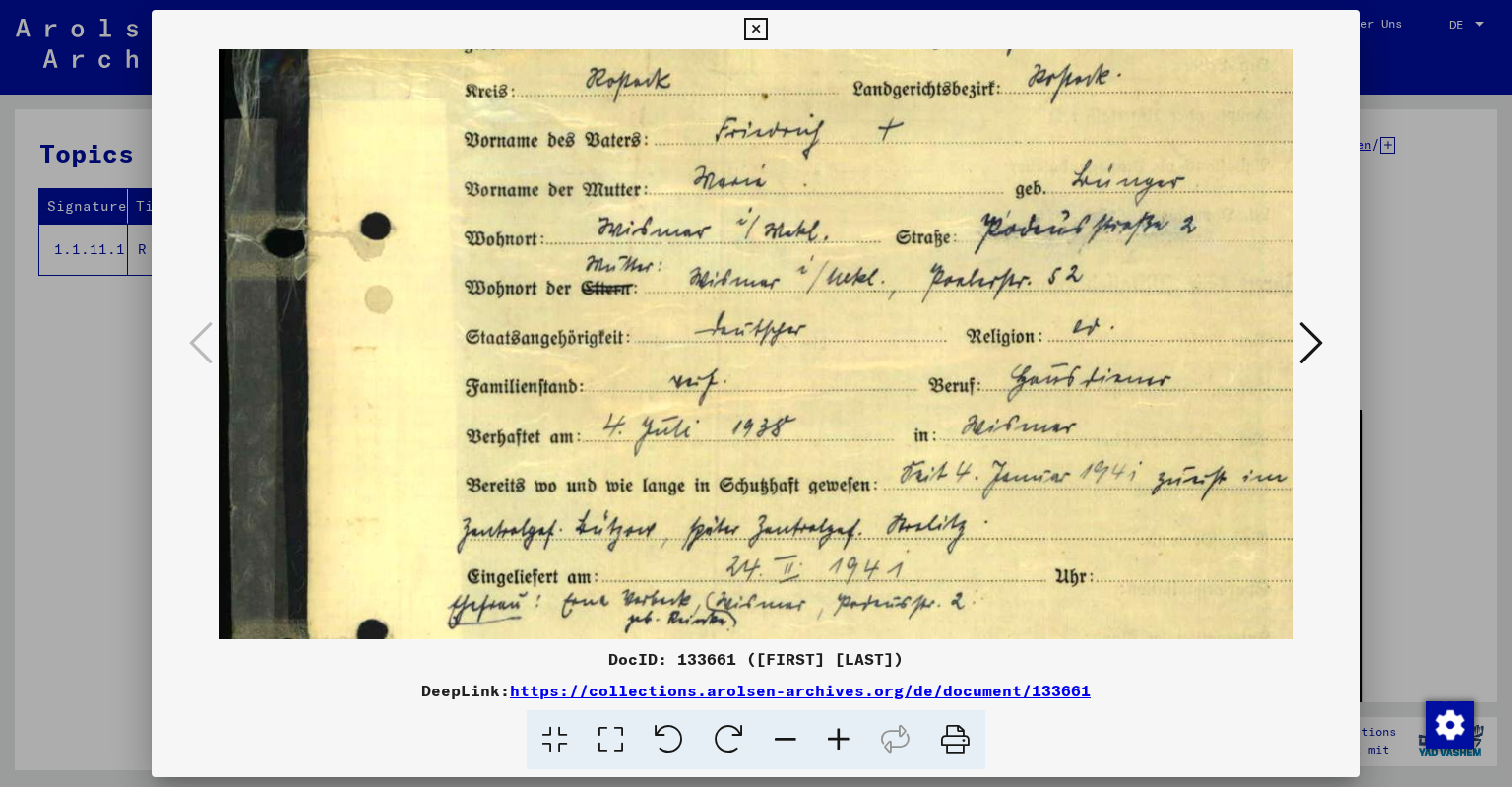 drag, startPoint x: 802, startPoint y: 503, endPoint x: 813, endPoint y: 391, distance: 112.53888 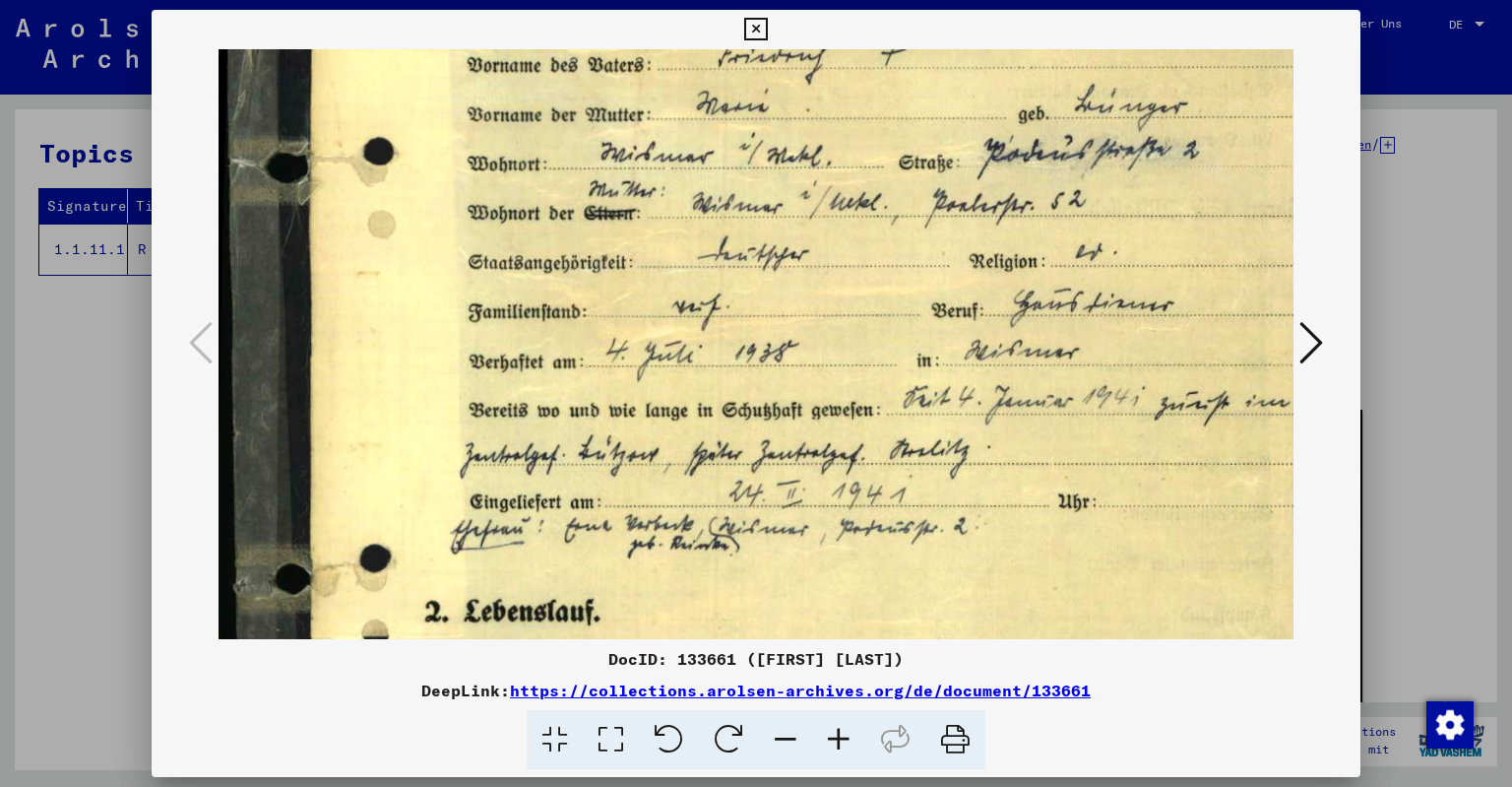 scroll, scrollTop: 459, scrollLeft: 0, axis: vertical 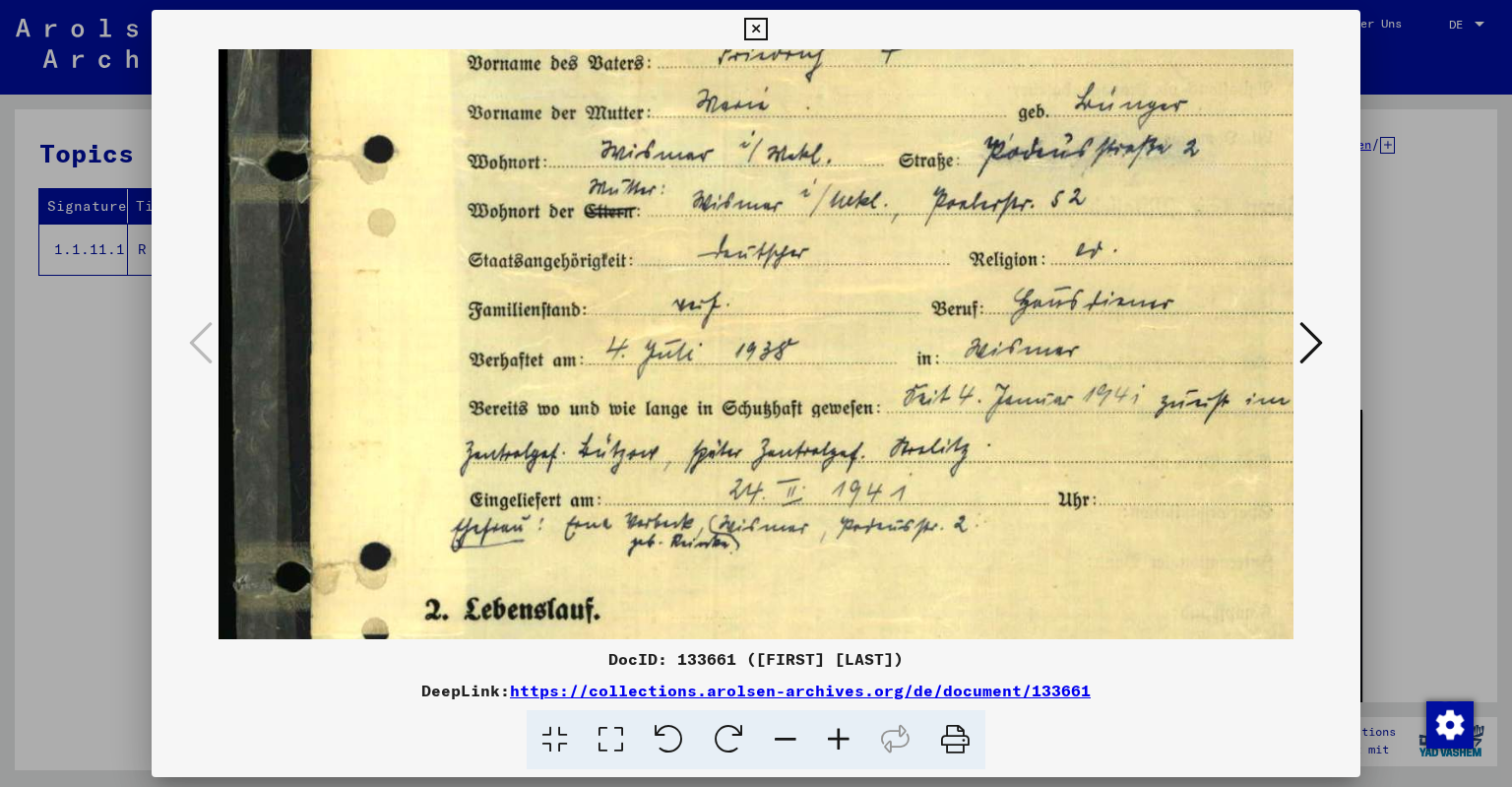 drag, startPoint x: 791, startPoint y: 500, endPoint x: 794, endPoint y: 427, distance: 73.06162 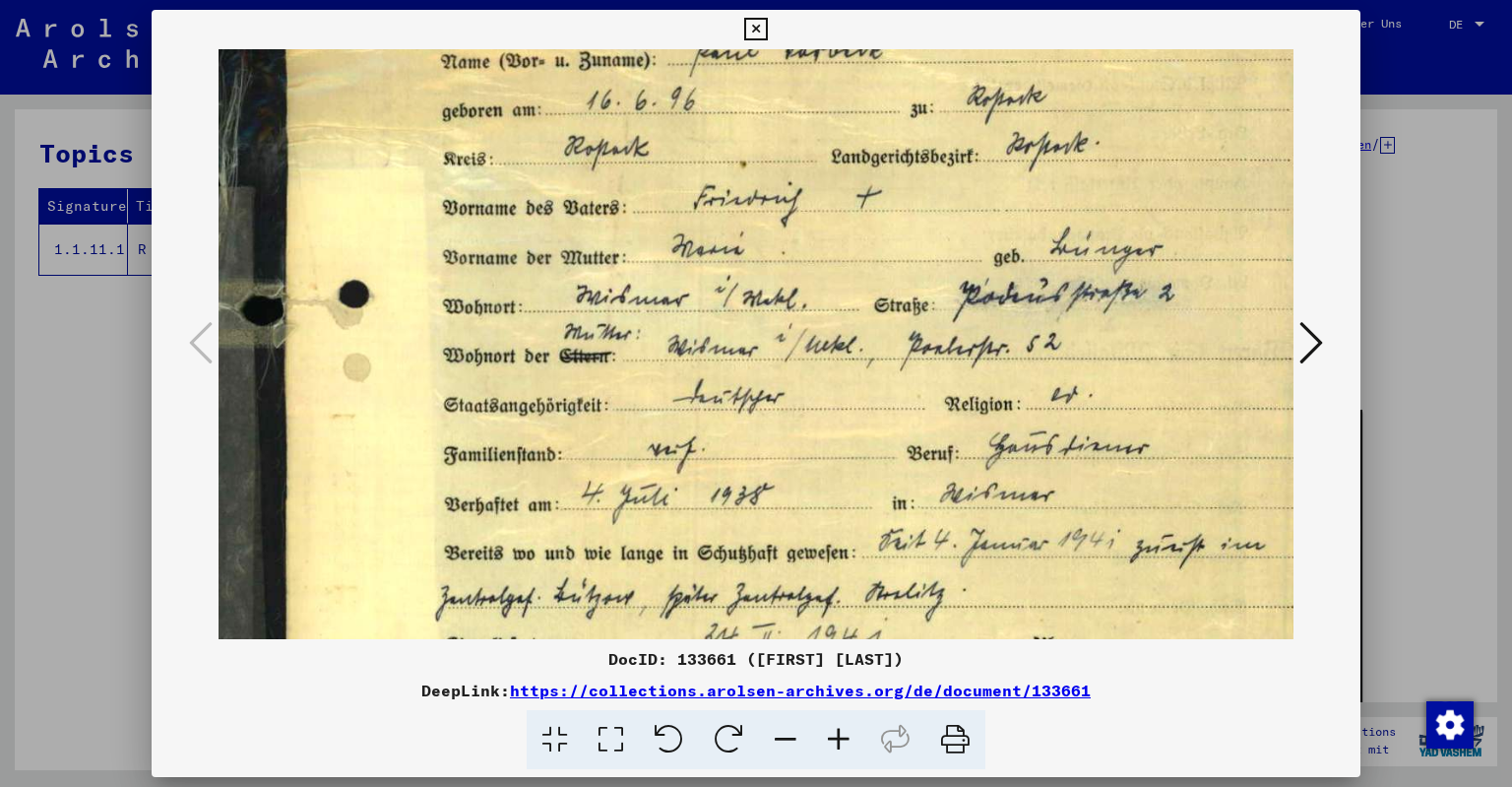 scroll, scrollTop: 335, scrollLeft: 25, axis: both 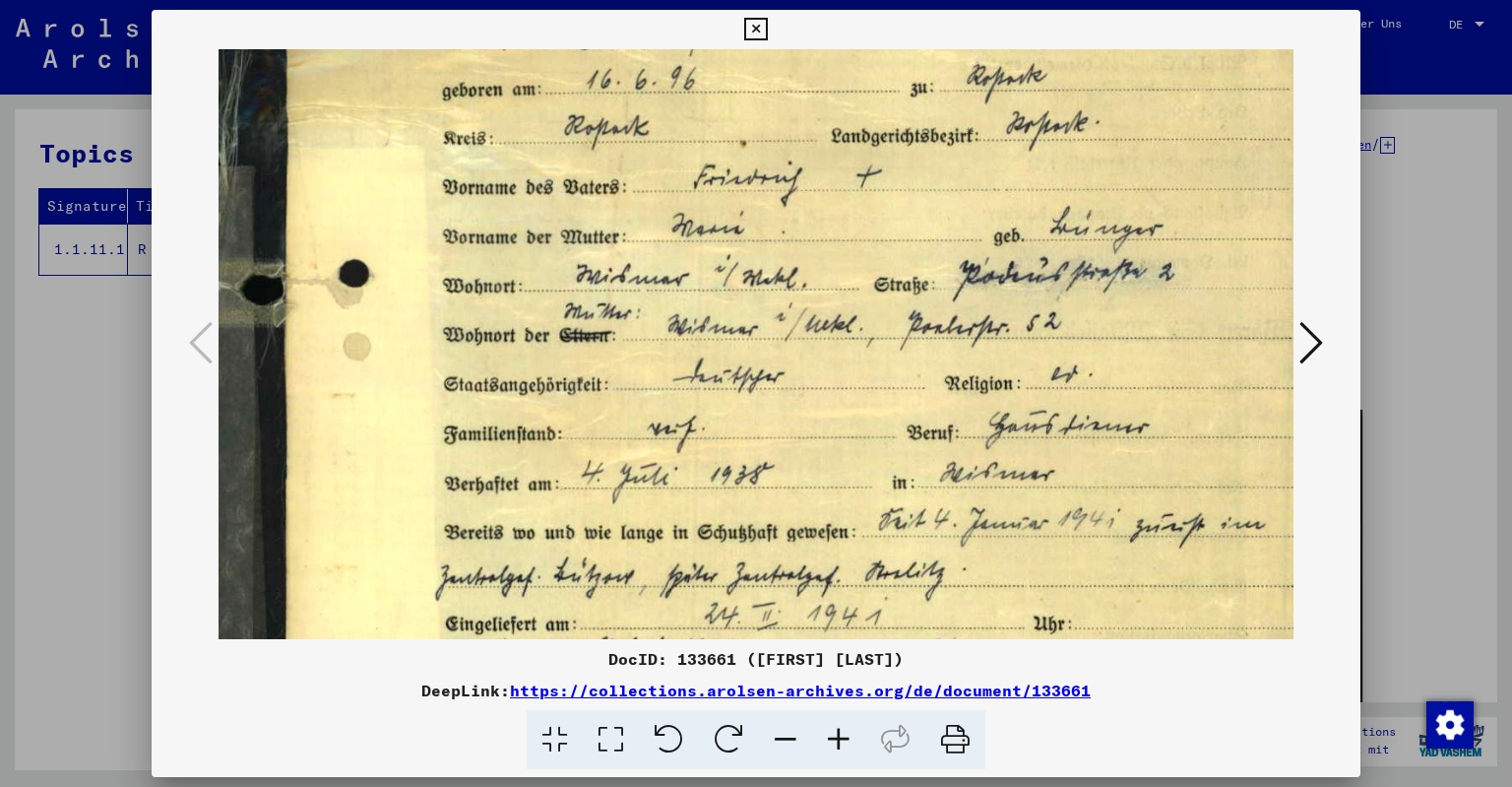 drag, startPoint x: 690, startPoint y: 217, endPoint x: 663, endPoint y: 342, distance: 127.88276 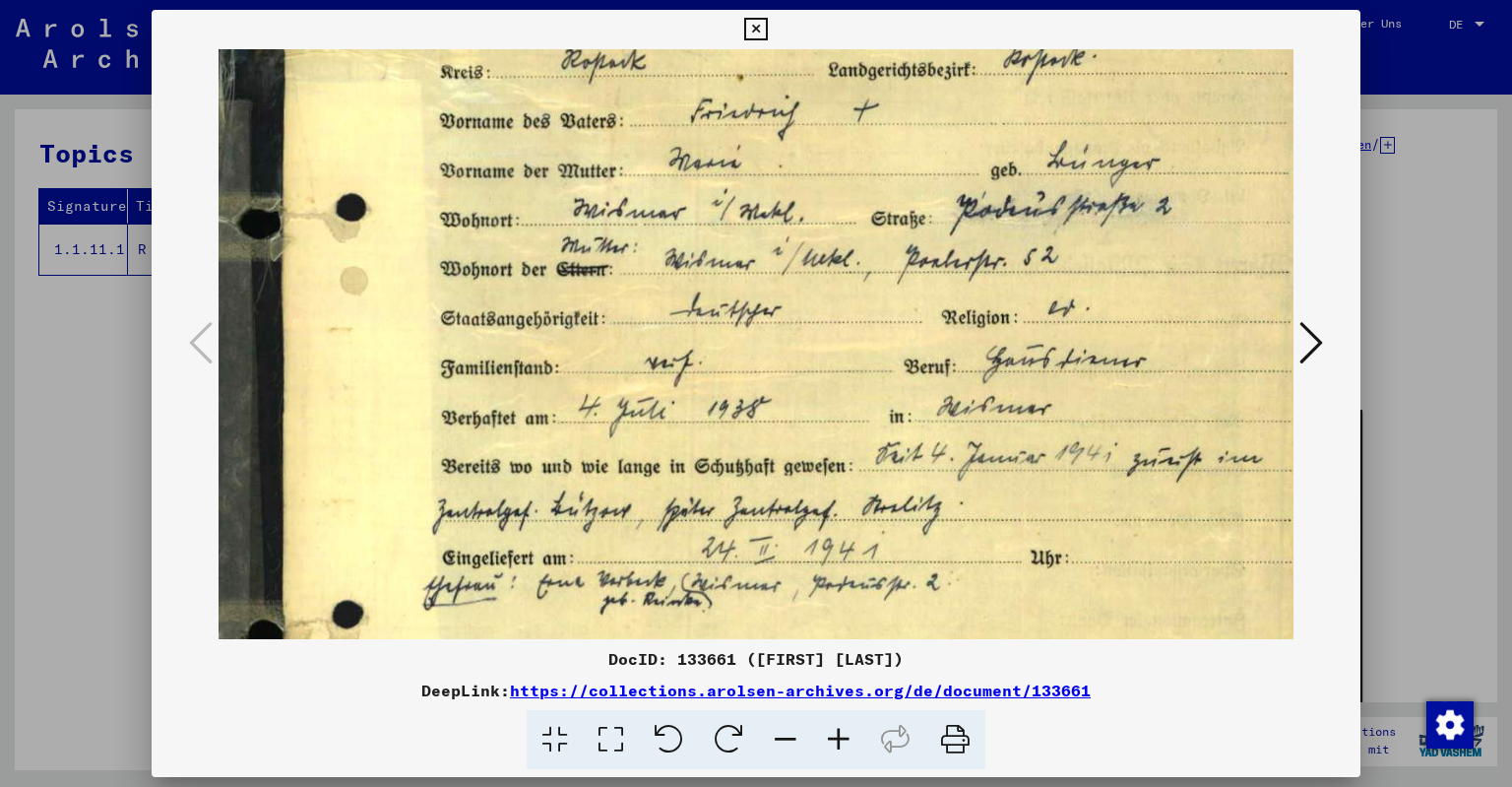 scroll, scrollTop: 404, scrollLeft: 28, axis: both 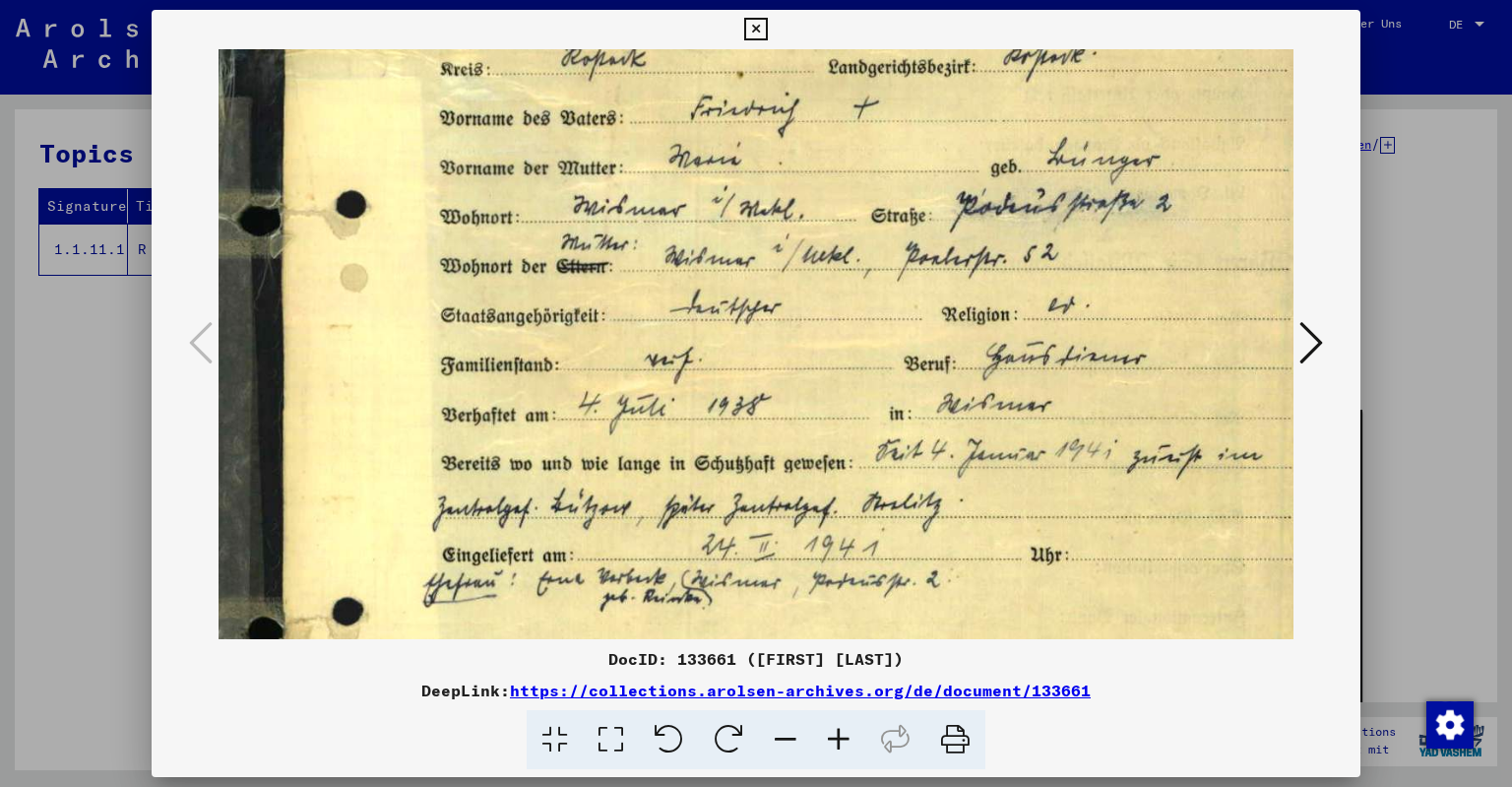 drag, startPoint x: 738, startPoint y: 431, endPoint x: 734, endPoint y: 364, distance: 67.119297 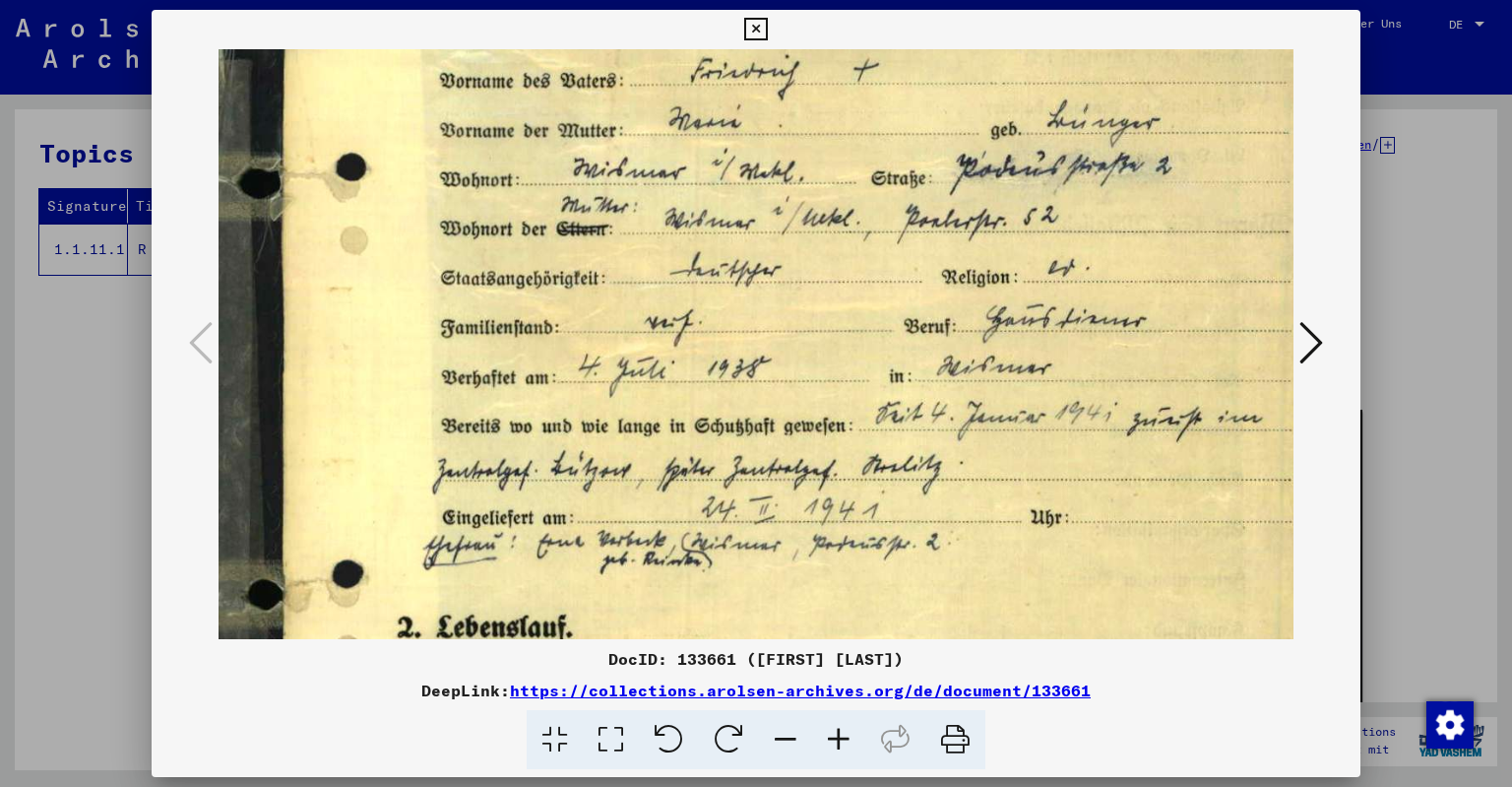 scroll, scrollTop: 456, scrollLeft: 28, axis: both 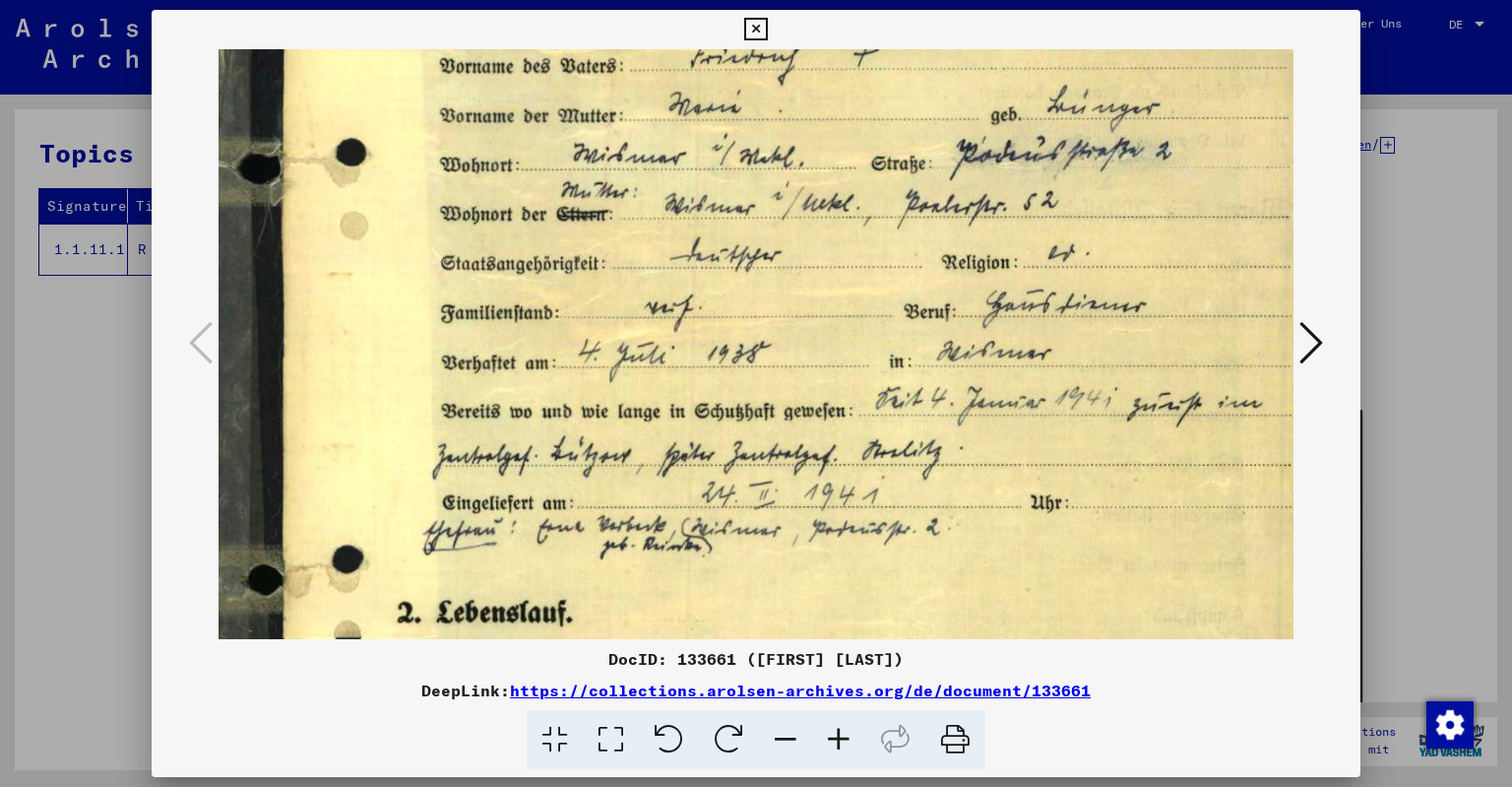drag, startPoint x: 765, startPoint y: 421, endPoint x: 765, endPoint y: 371, distance: 50 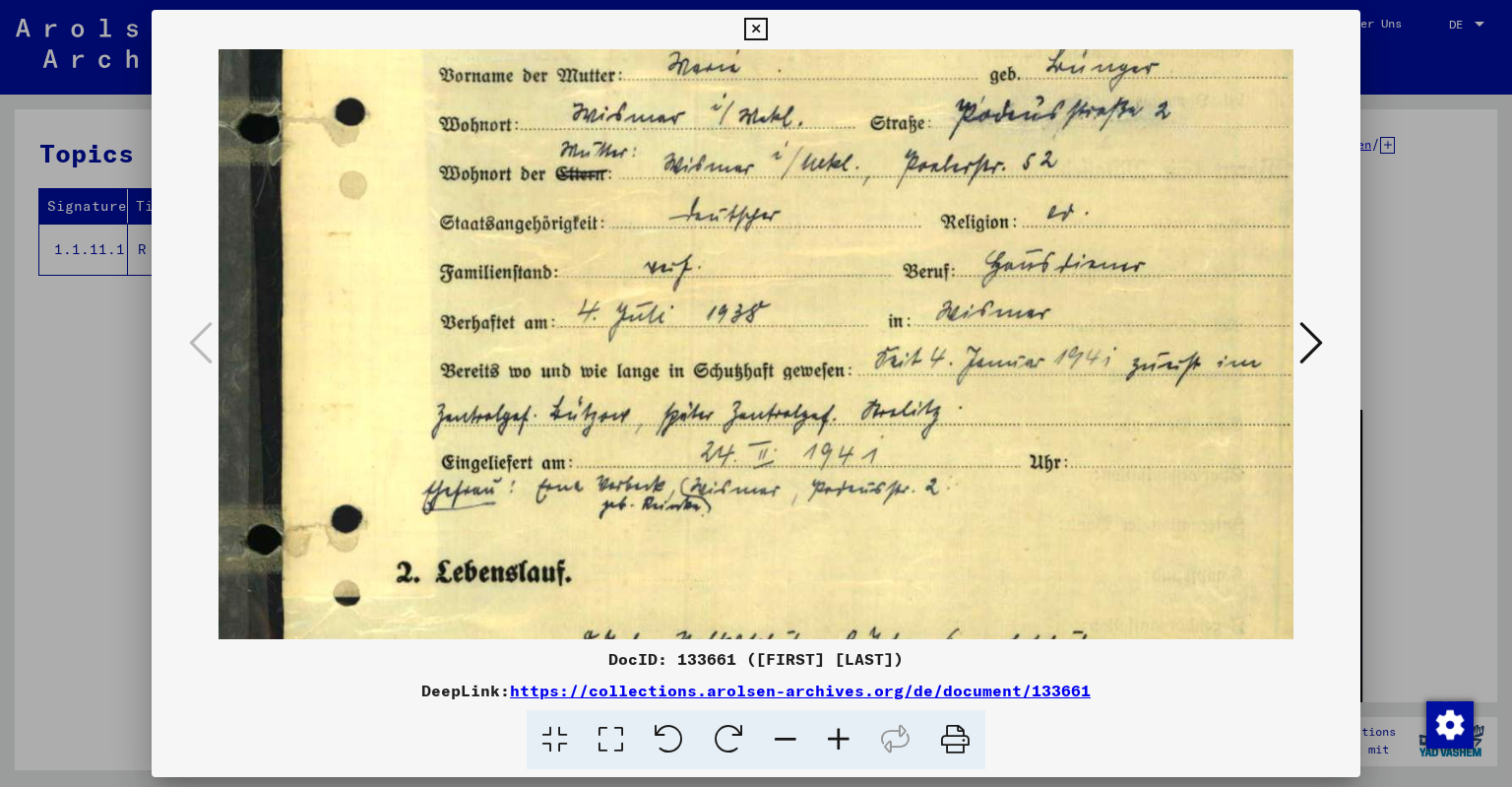 scroll, scrollTop: 515, scrollLeft: 29, axis: both 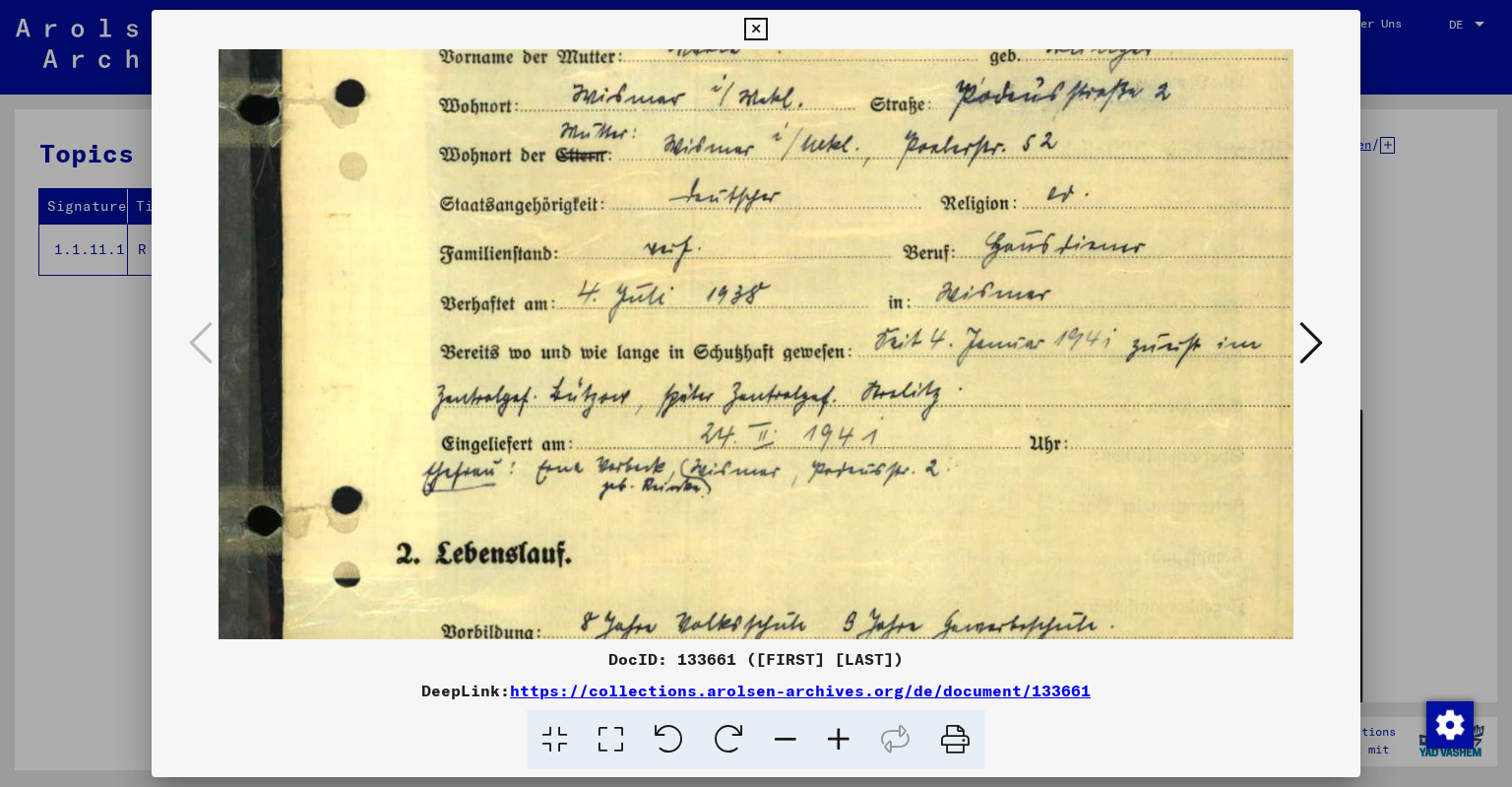 drag, startPoint x: 781, startPoint y: 416, endPoint x: 780, endPoint y: 359, distance: 57.00877 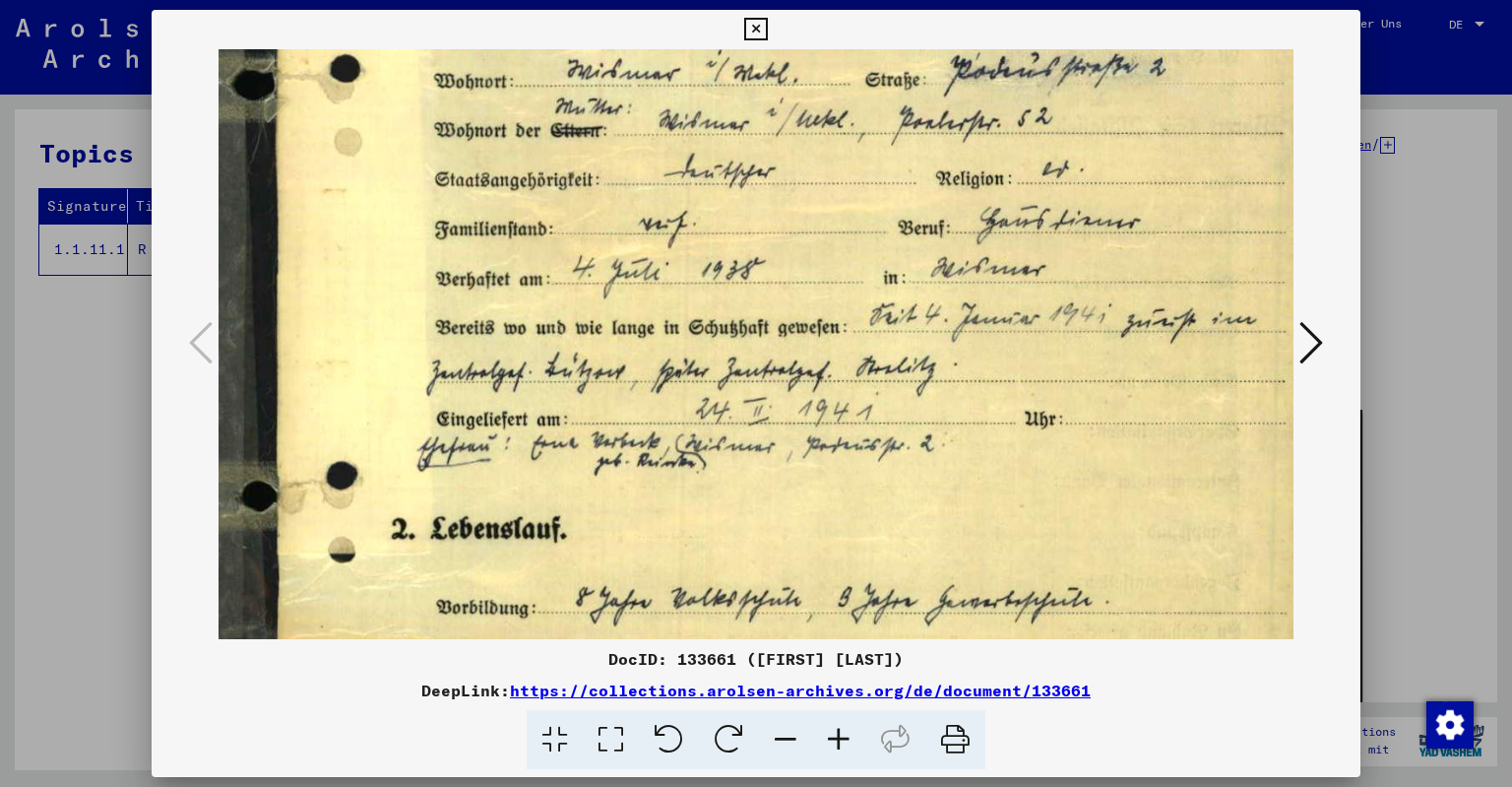 scroll, scrollTop: 583, scrollLeft: 38, axis: both 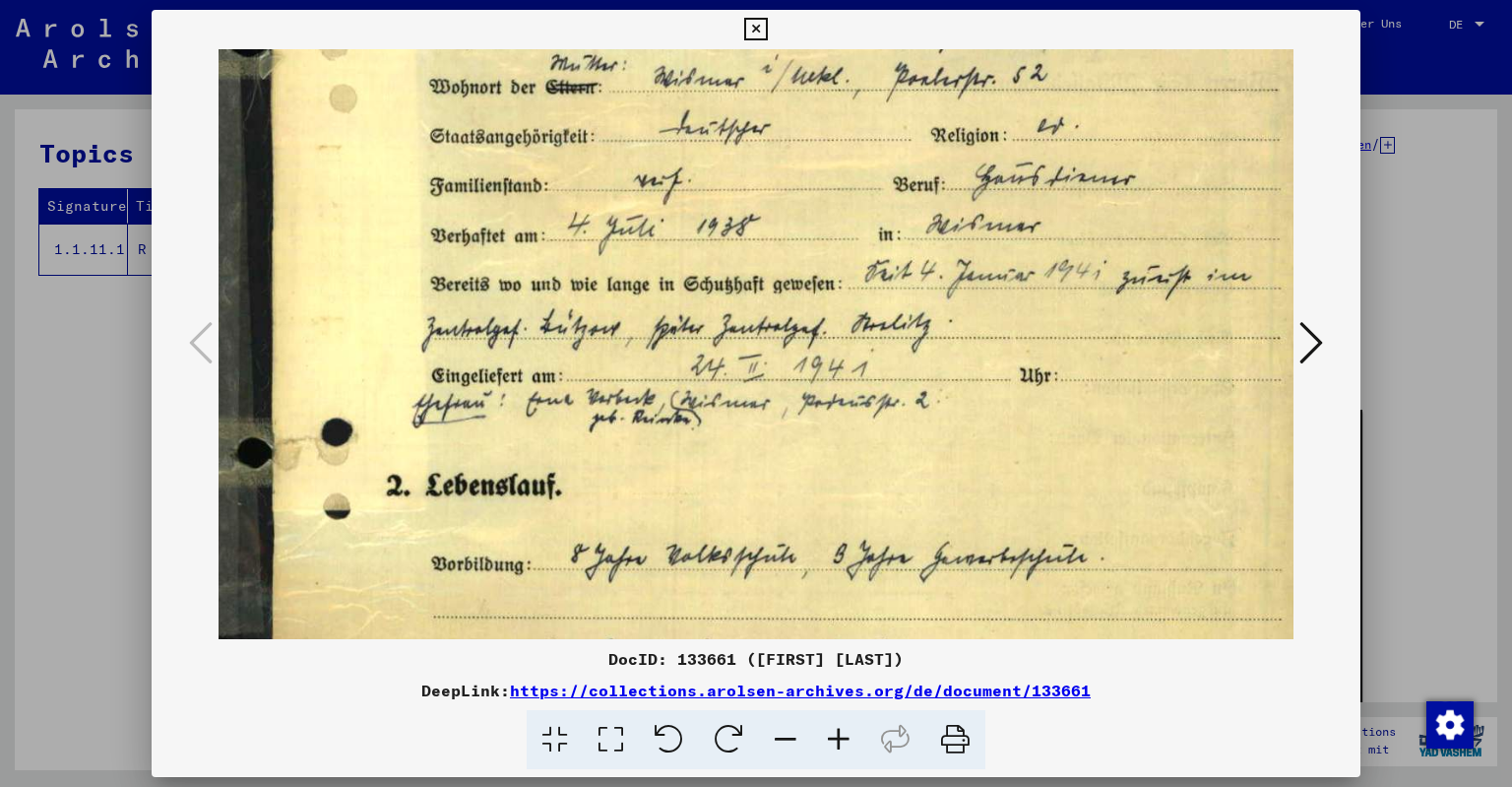 drag, startPoint x: 748, startPoint y: 456, endPoint x: 738, endPoint y: 388, distance: 68.73136 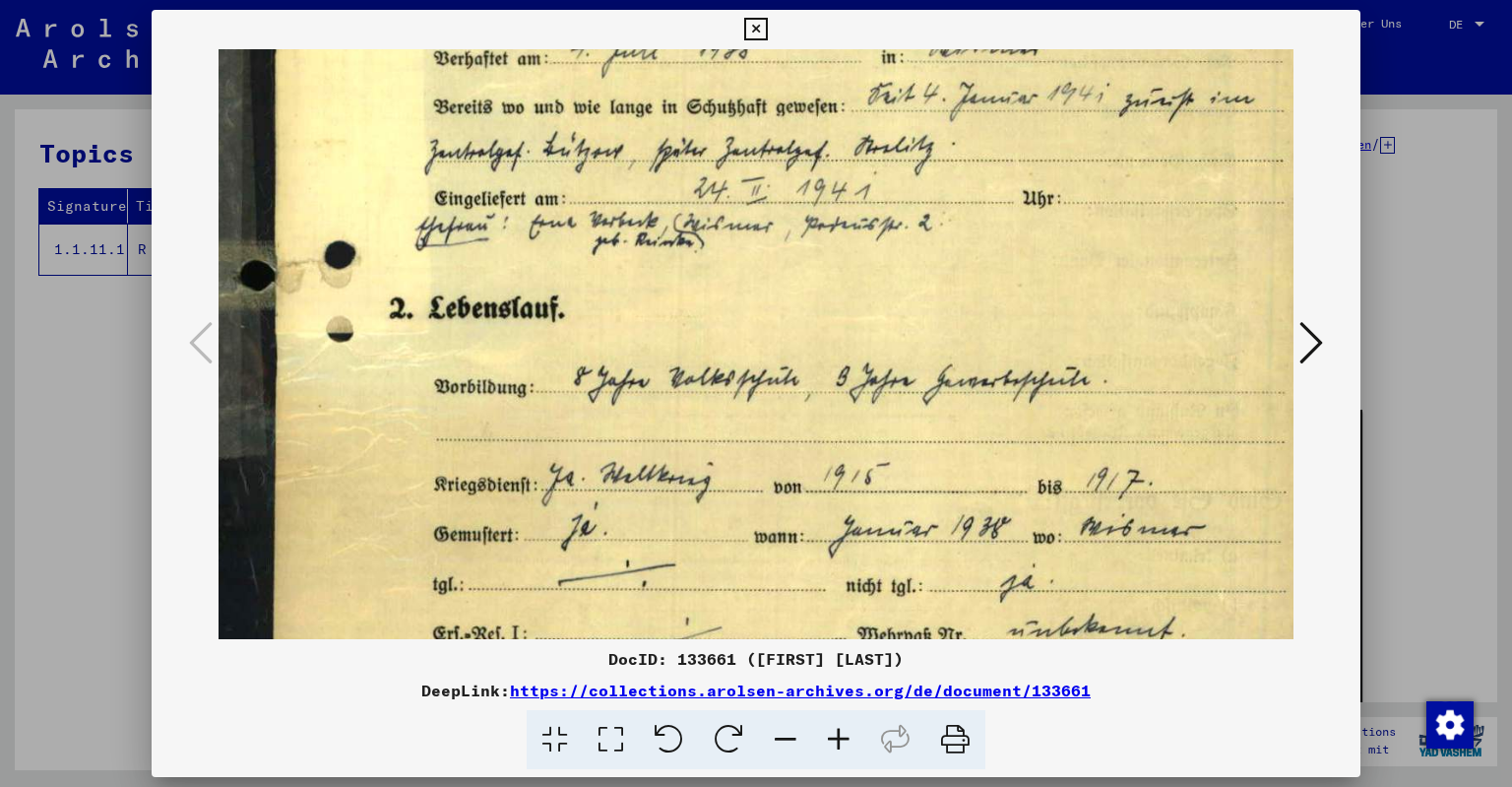 scroll, scrollTop: 769, scrollLeft: 35, axis: both 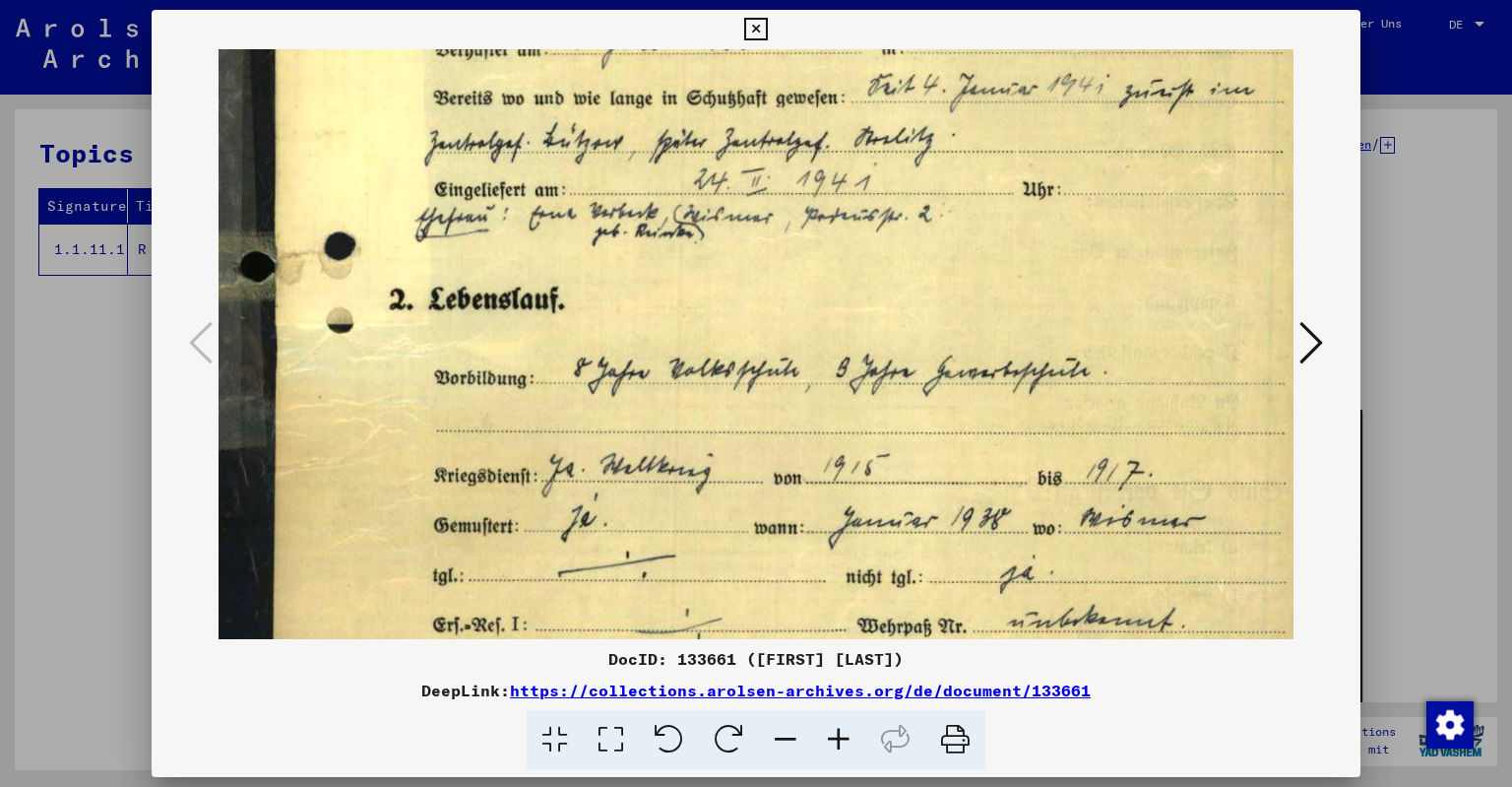 drag, startPoint x: 868, startPoint y: 503, endPoint x: 872, endPoint y: 320, distance: 183.044 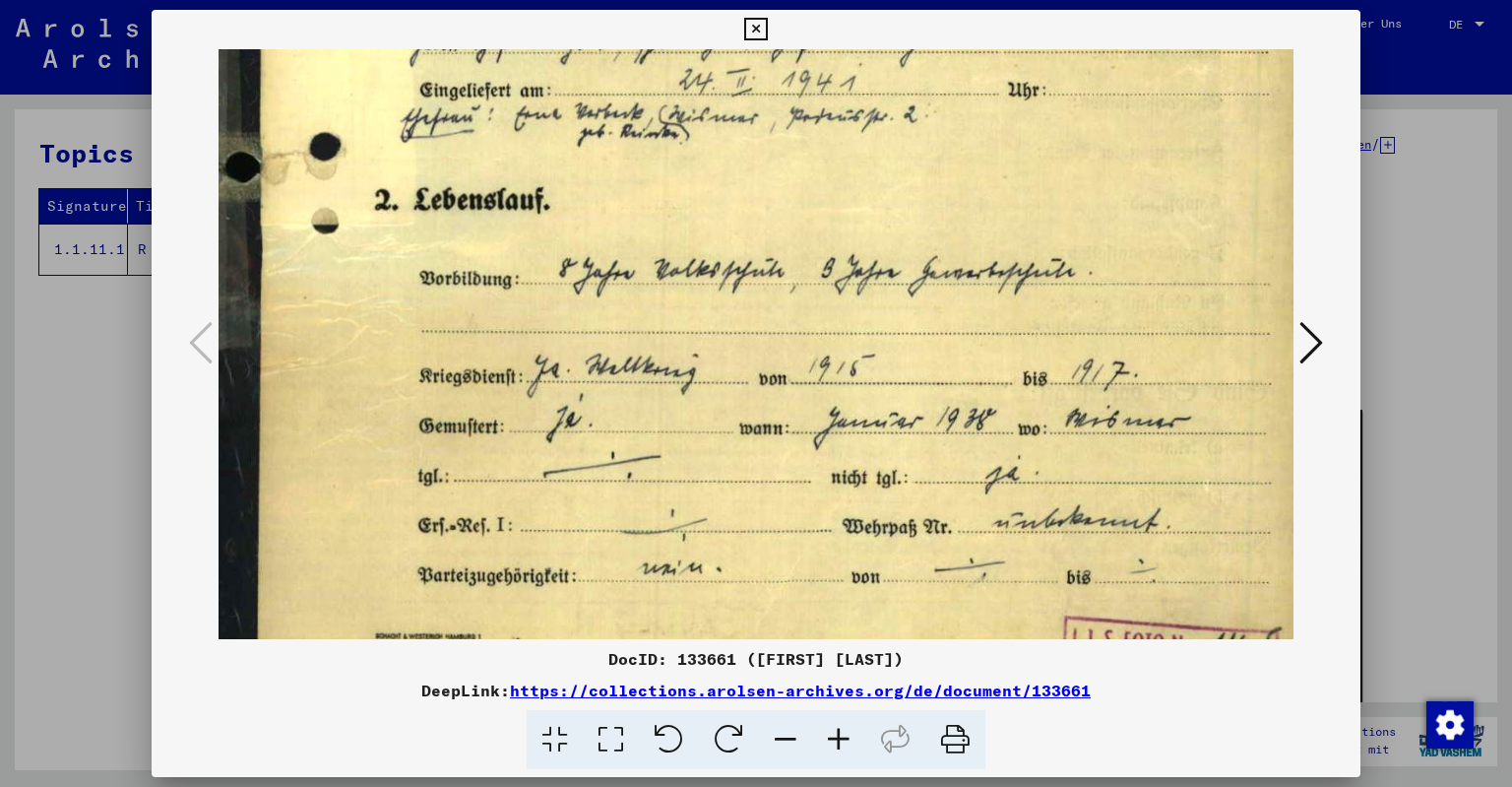 scroll, scrollTop: 871, scrollLeft: 50, axis: both 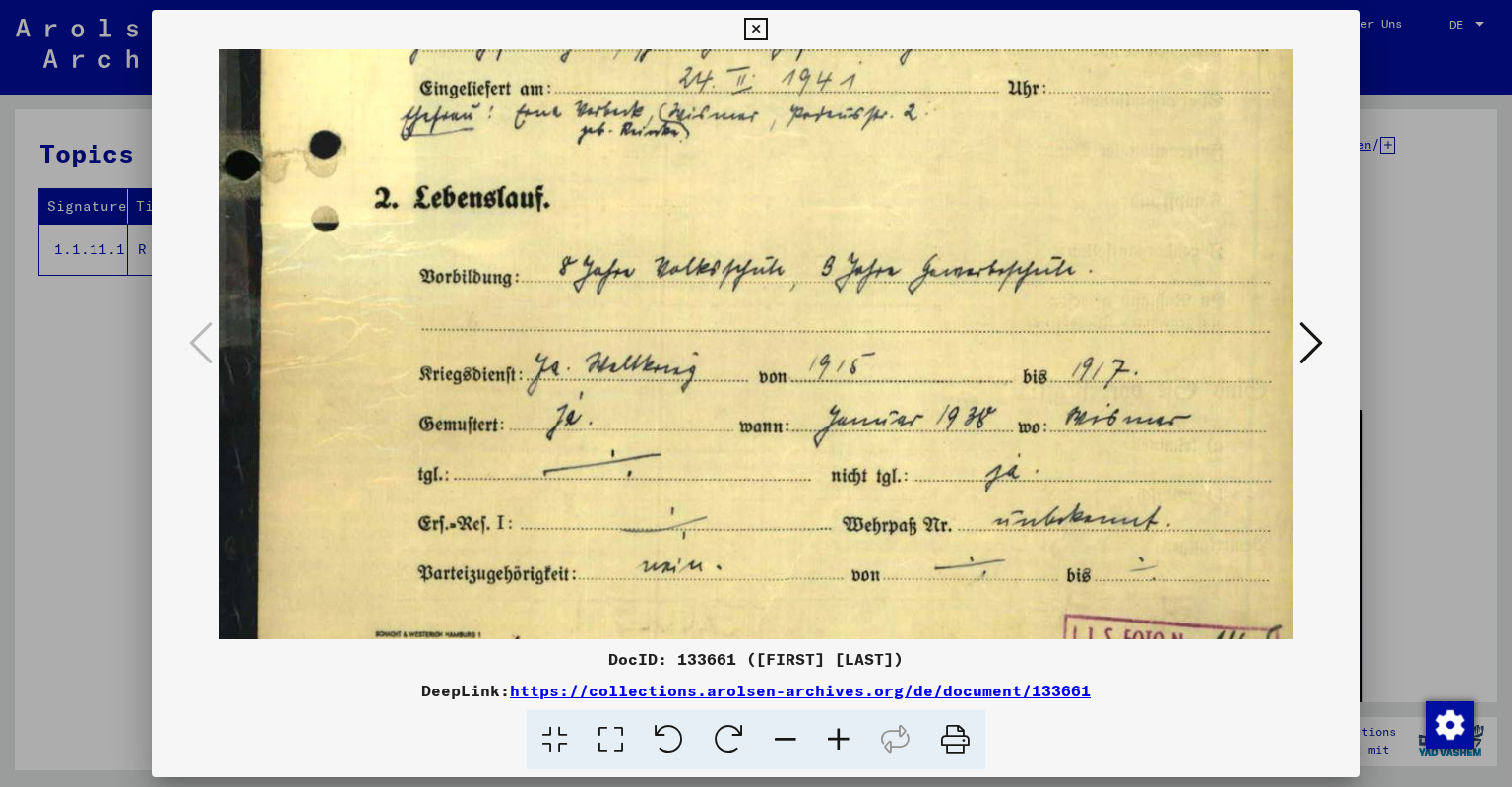 drag, startPoint x: 847, startPoint y: 538, endPoint x: 831, endPoint y: 438, distance: 101.271911 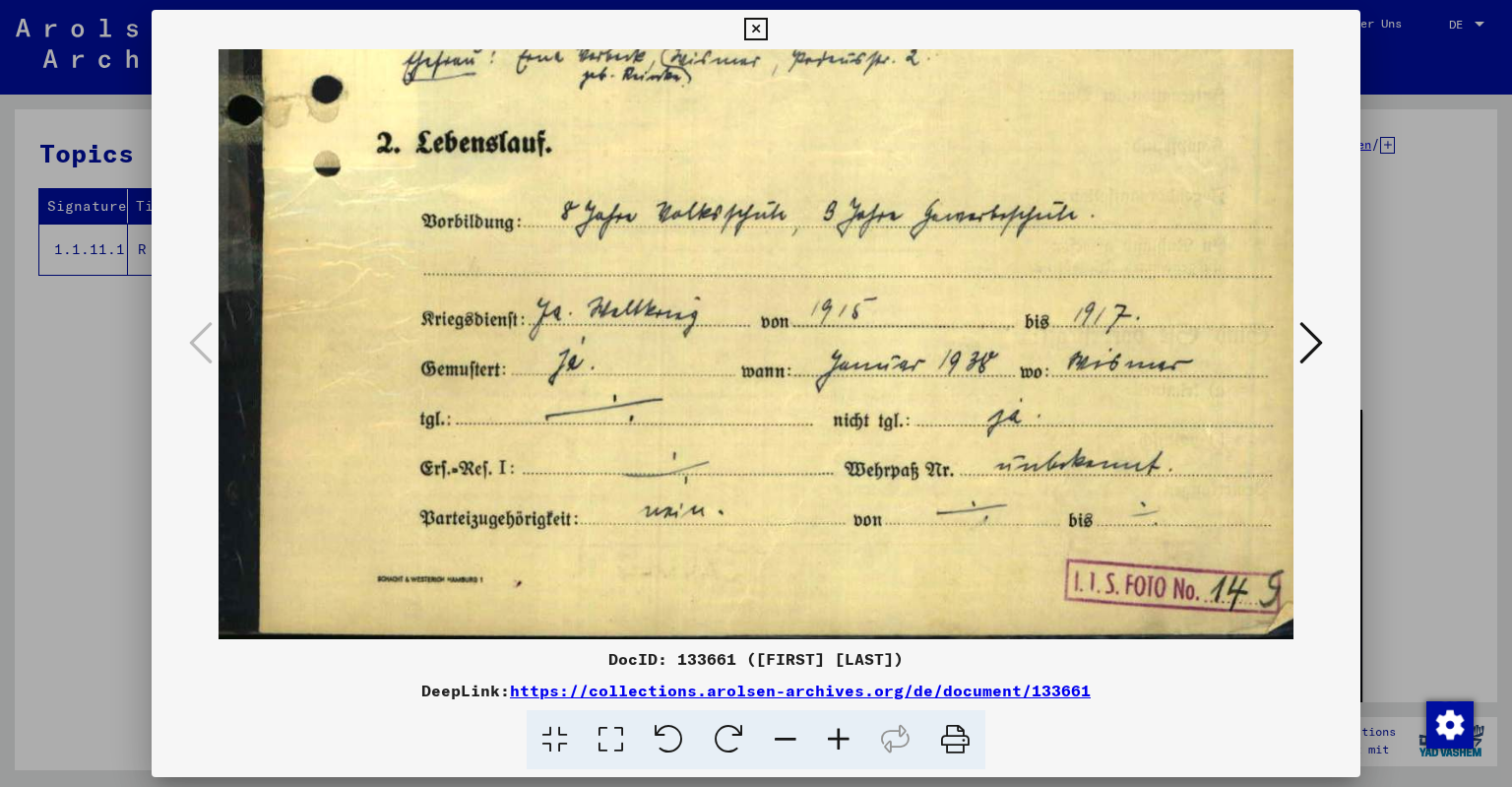scroll, scrollTop: 935, scrollLeft: 49, axis: both 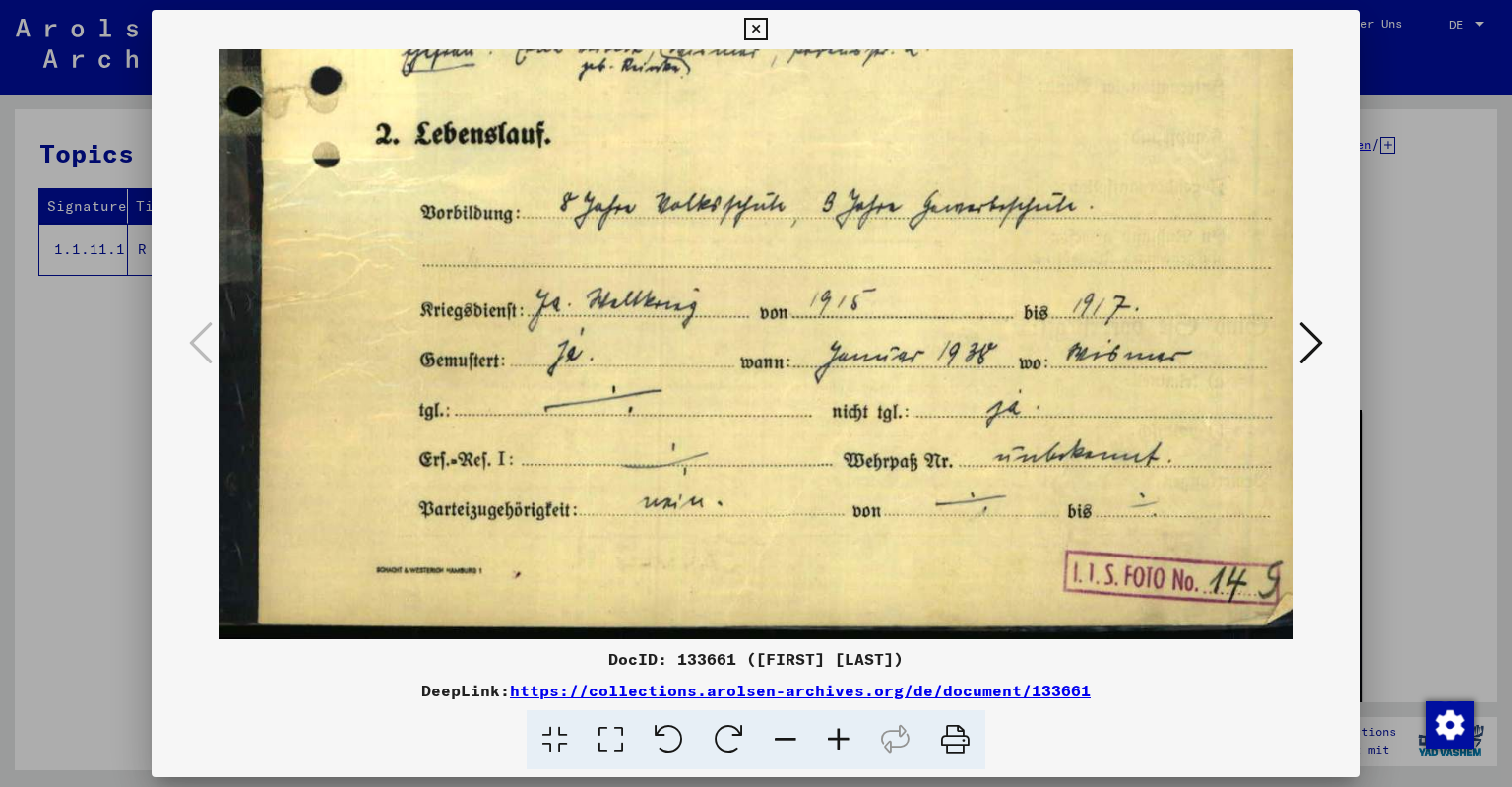drag, startPoint x: 789, startPoint y: 431, endPoint x: 789, endPoint y: 333, distance: 98 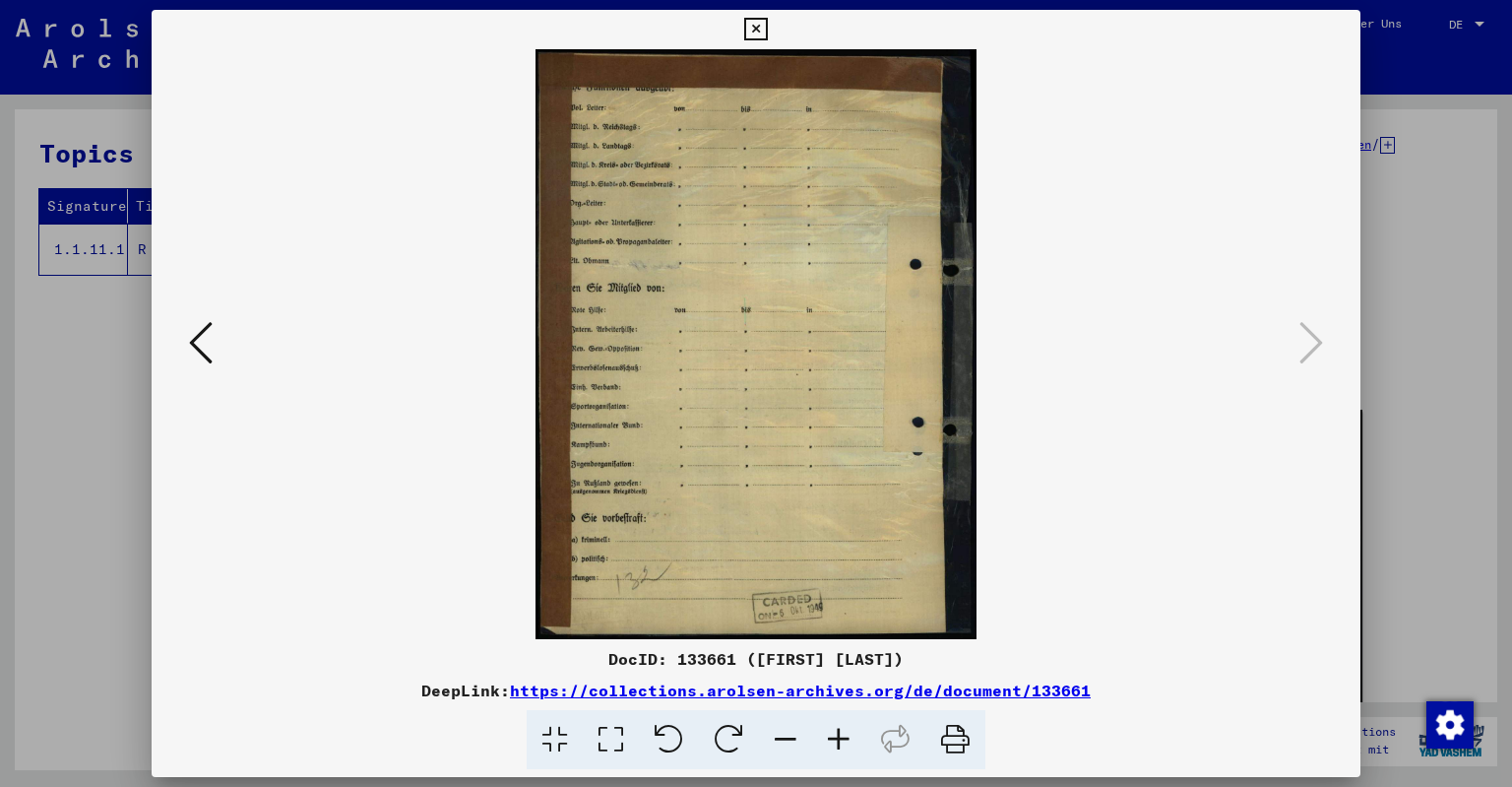 scroll, scrollTop: 0, scrollLeft: 0, axis: both 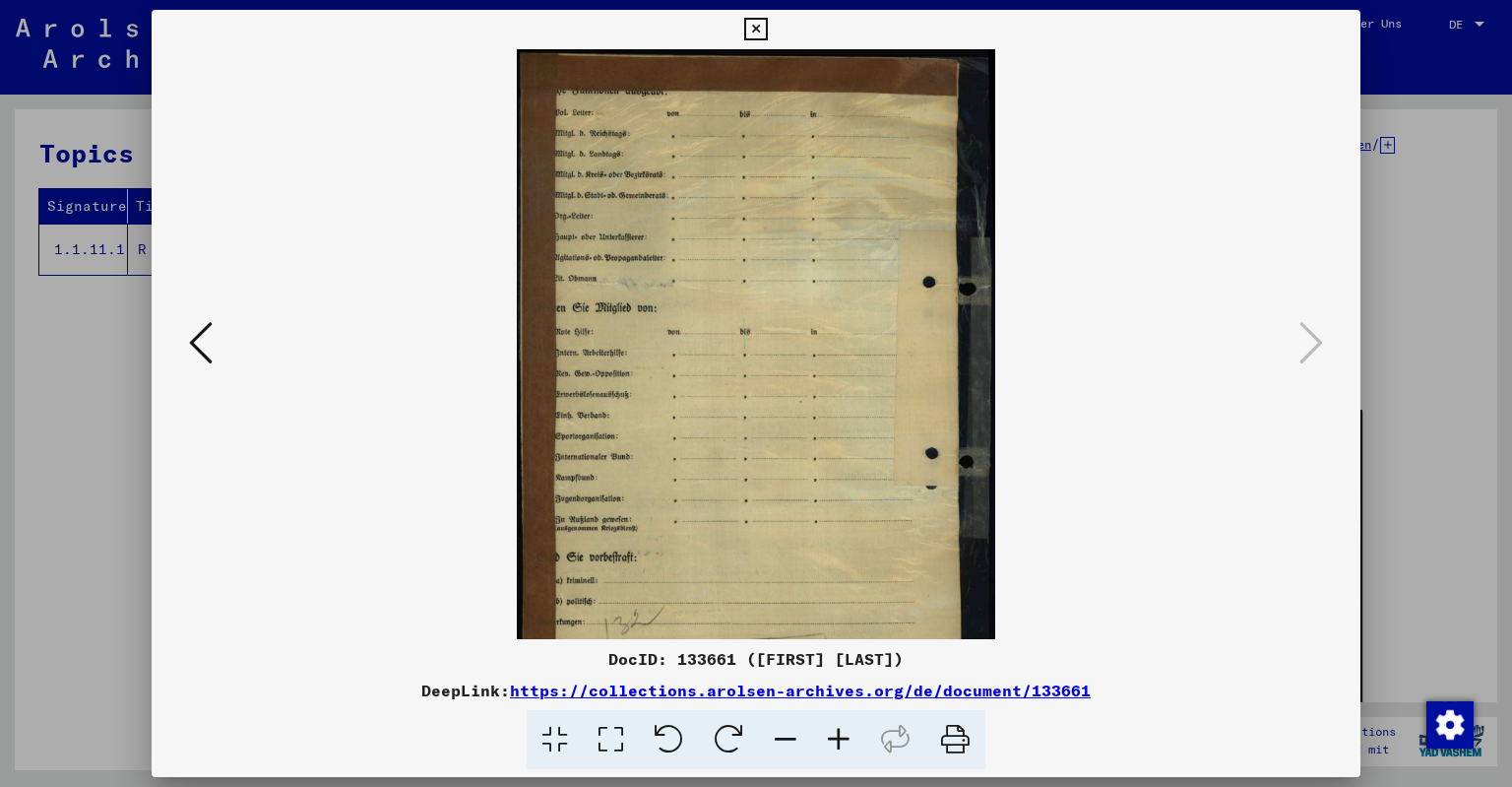 click at bounding box center (839, 740) 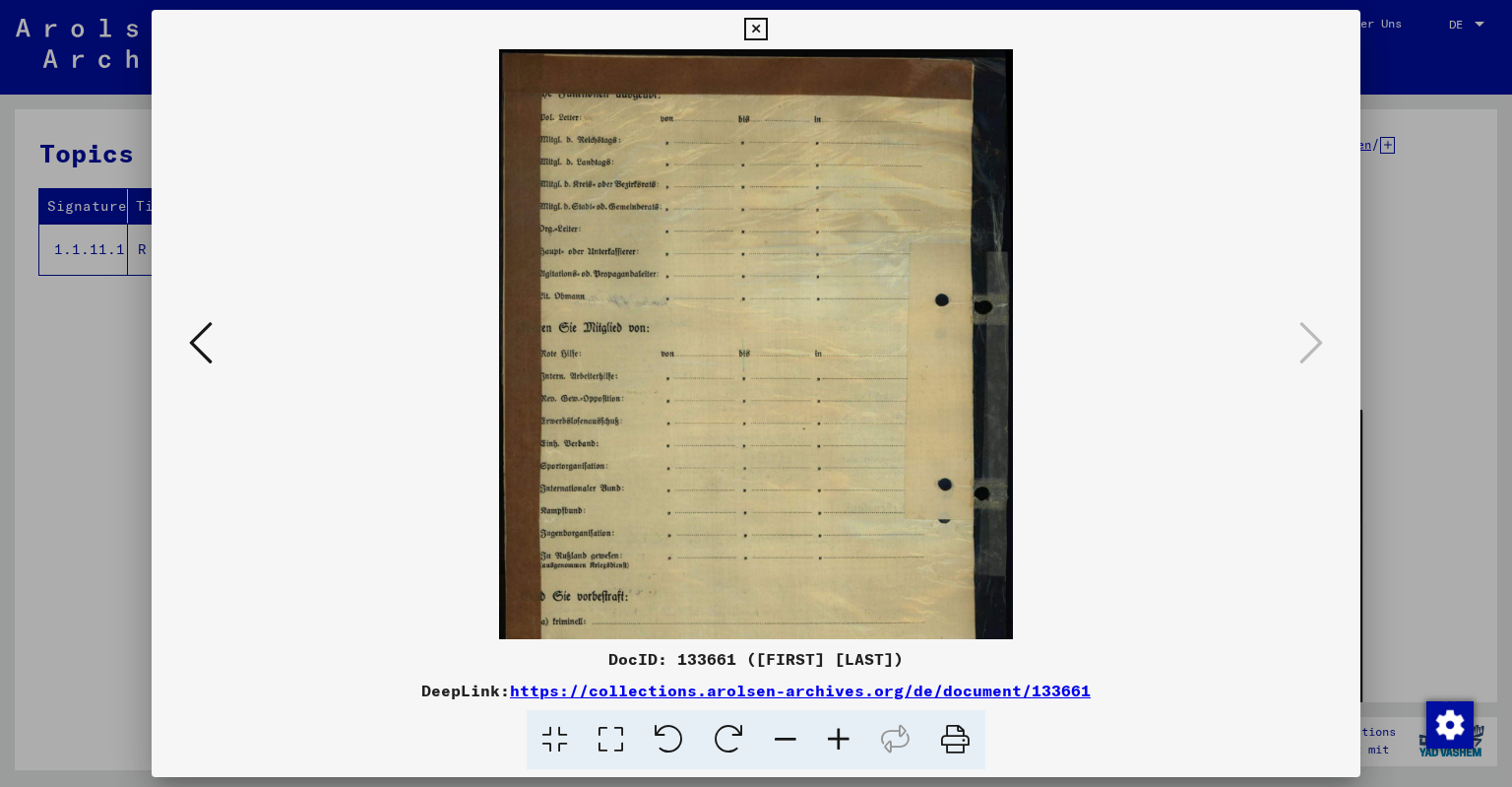 click at bounding box center [839, 740] 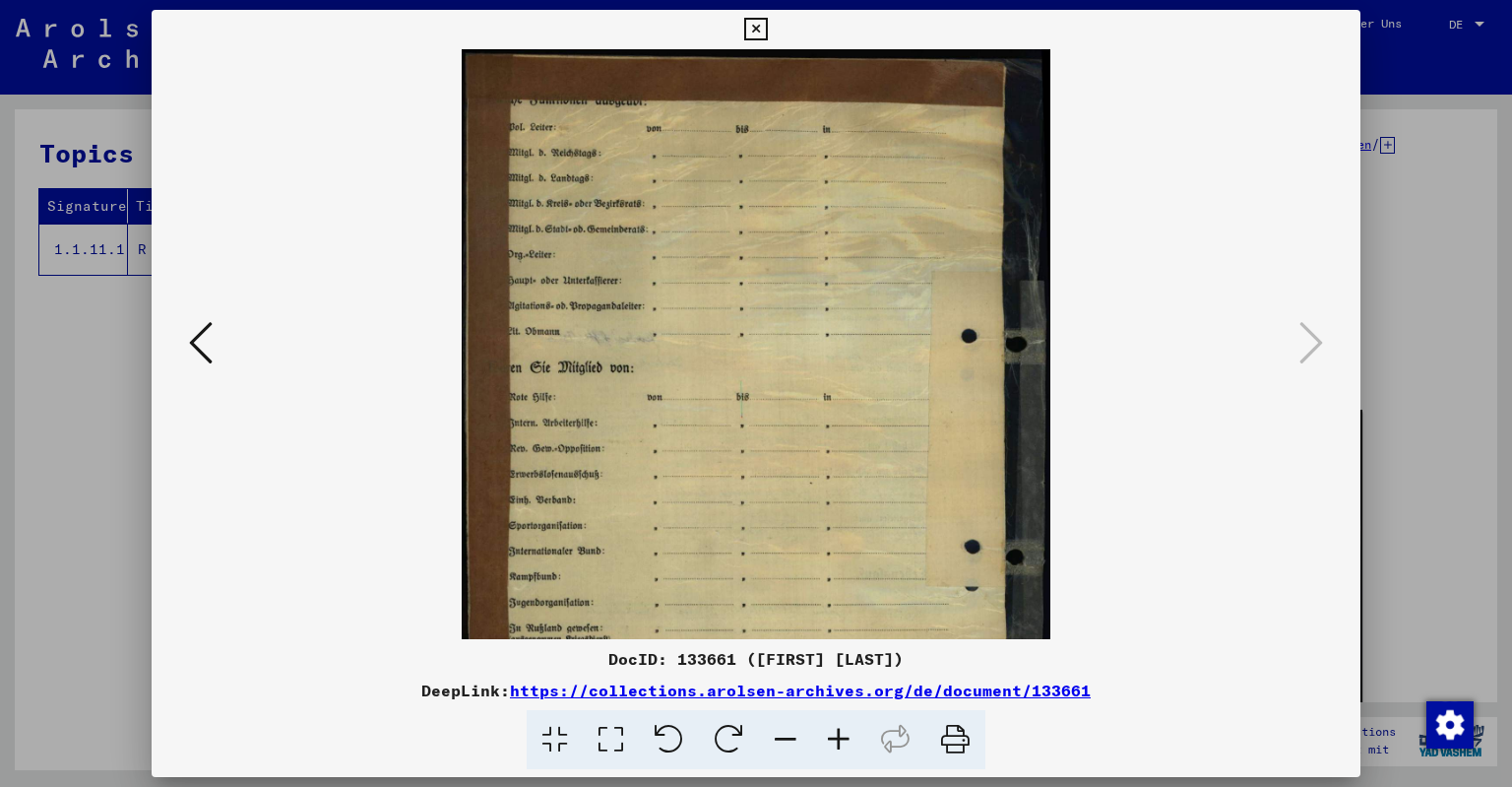 click at bounding box center [839, 740] 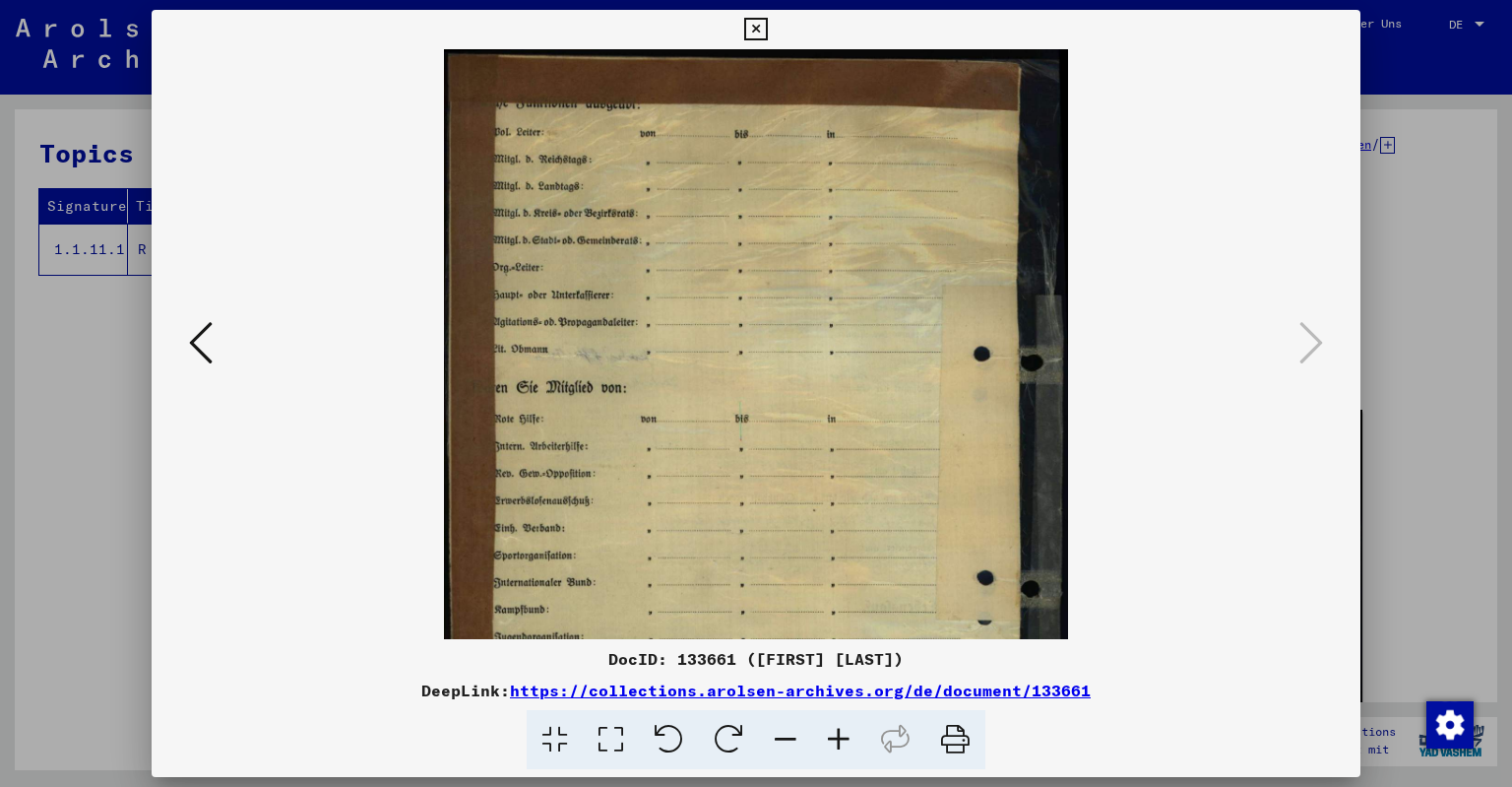 click at bounding box center (839, 740) 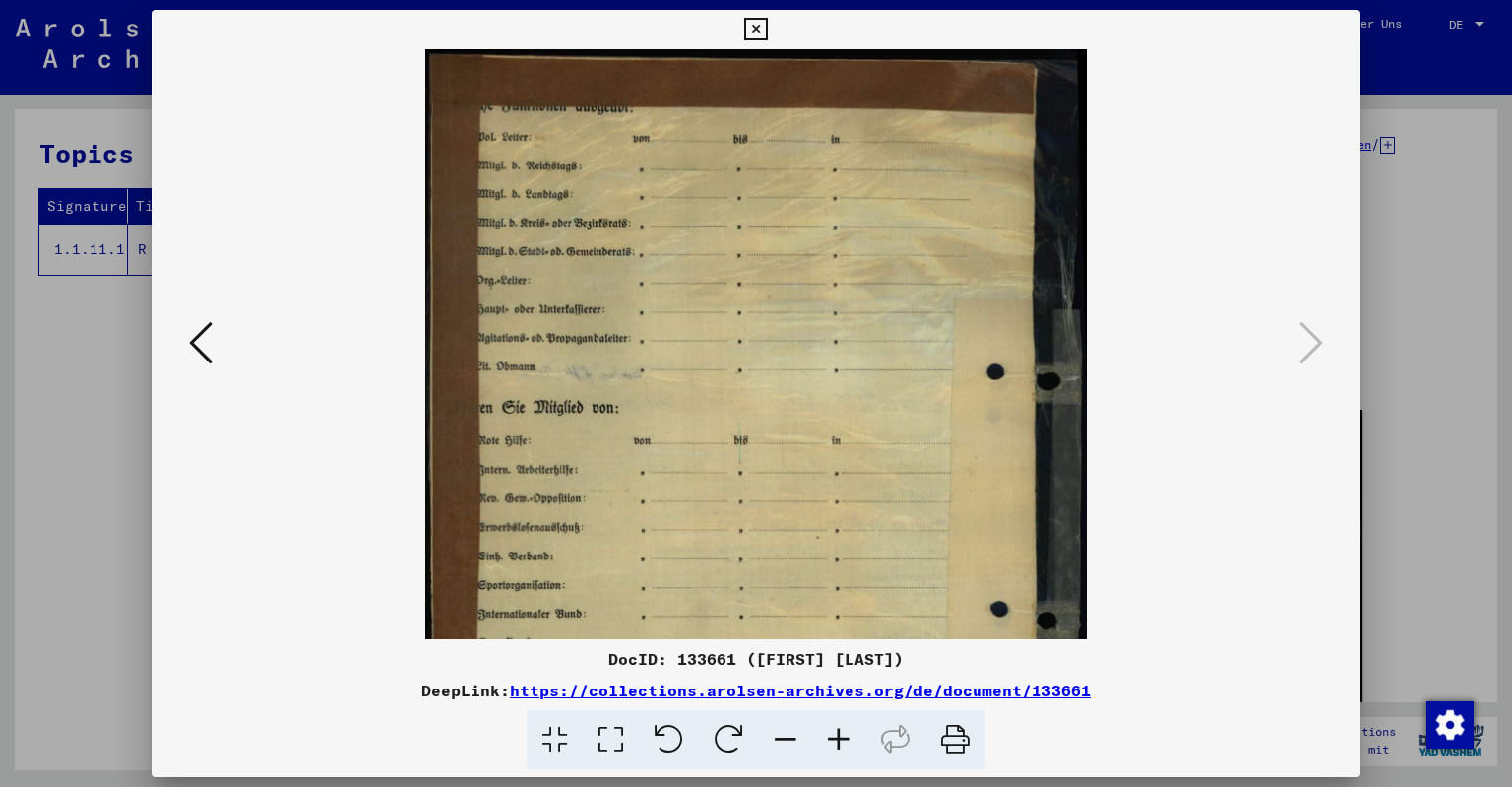 click at bounding box center [839, 740] 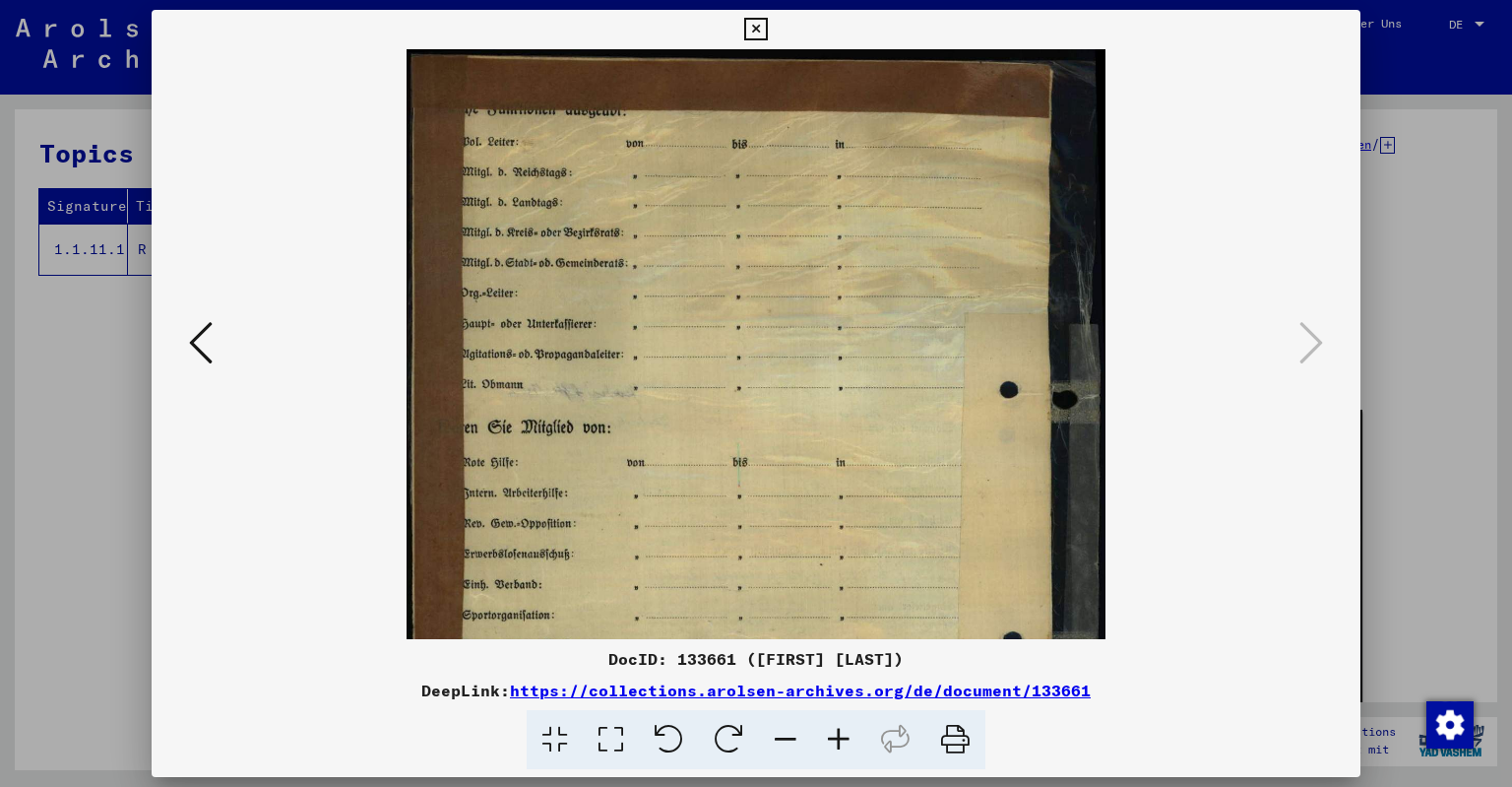 click at bounding box center (839, 740) 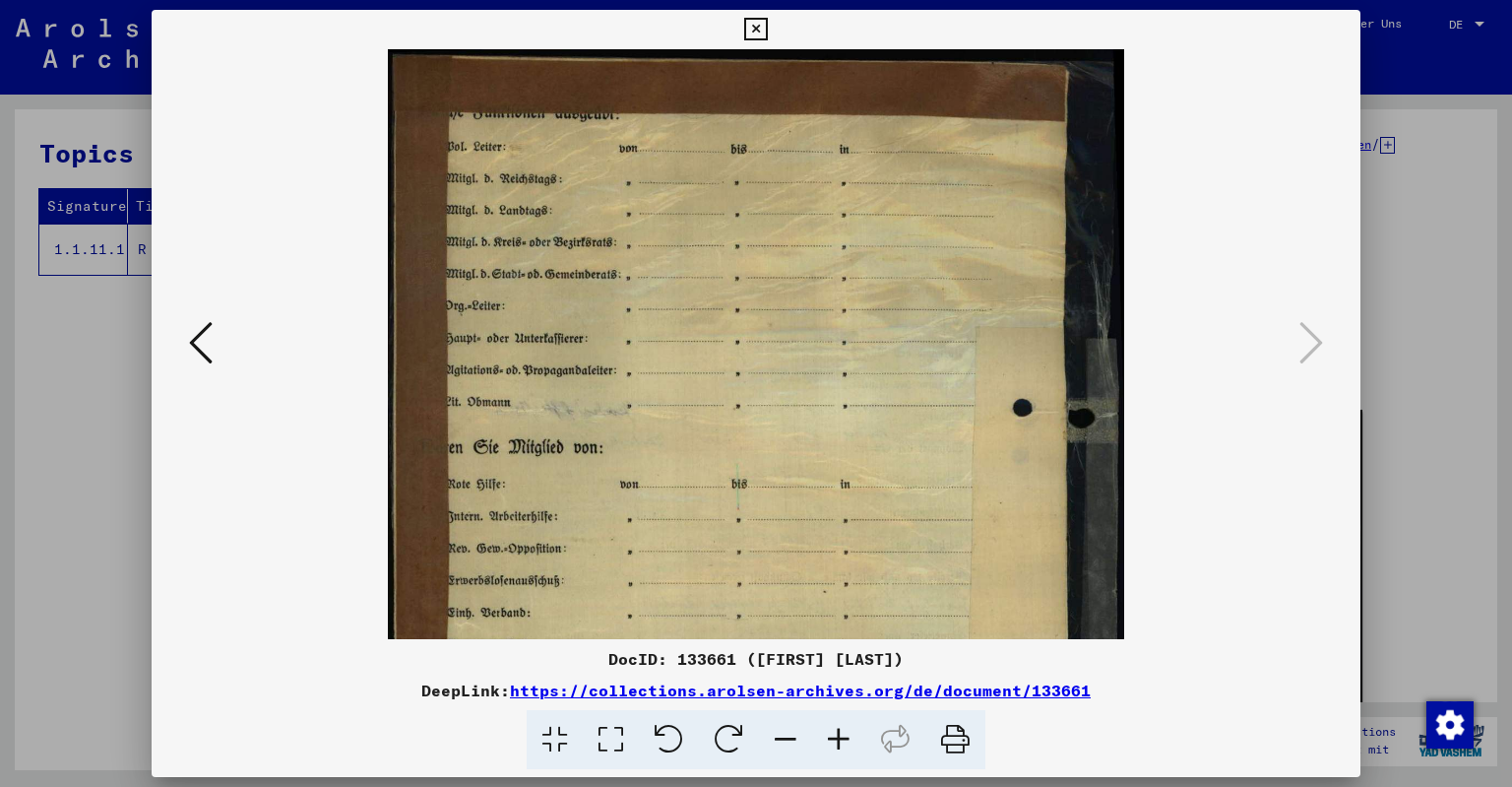 click at bounding box center [839, 740] 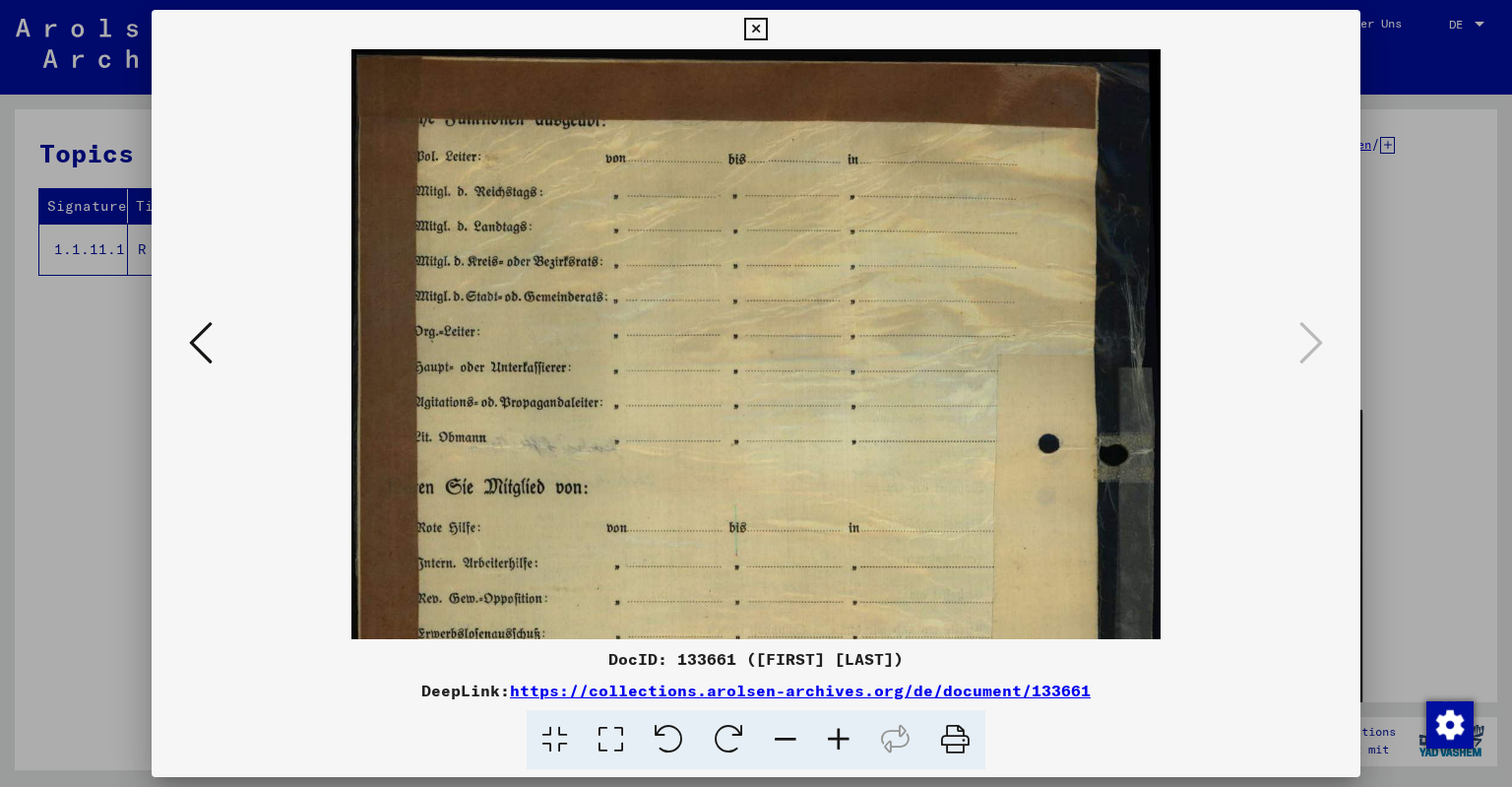 click at bounding box center (839, 740) 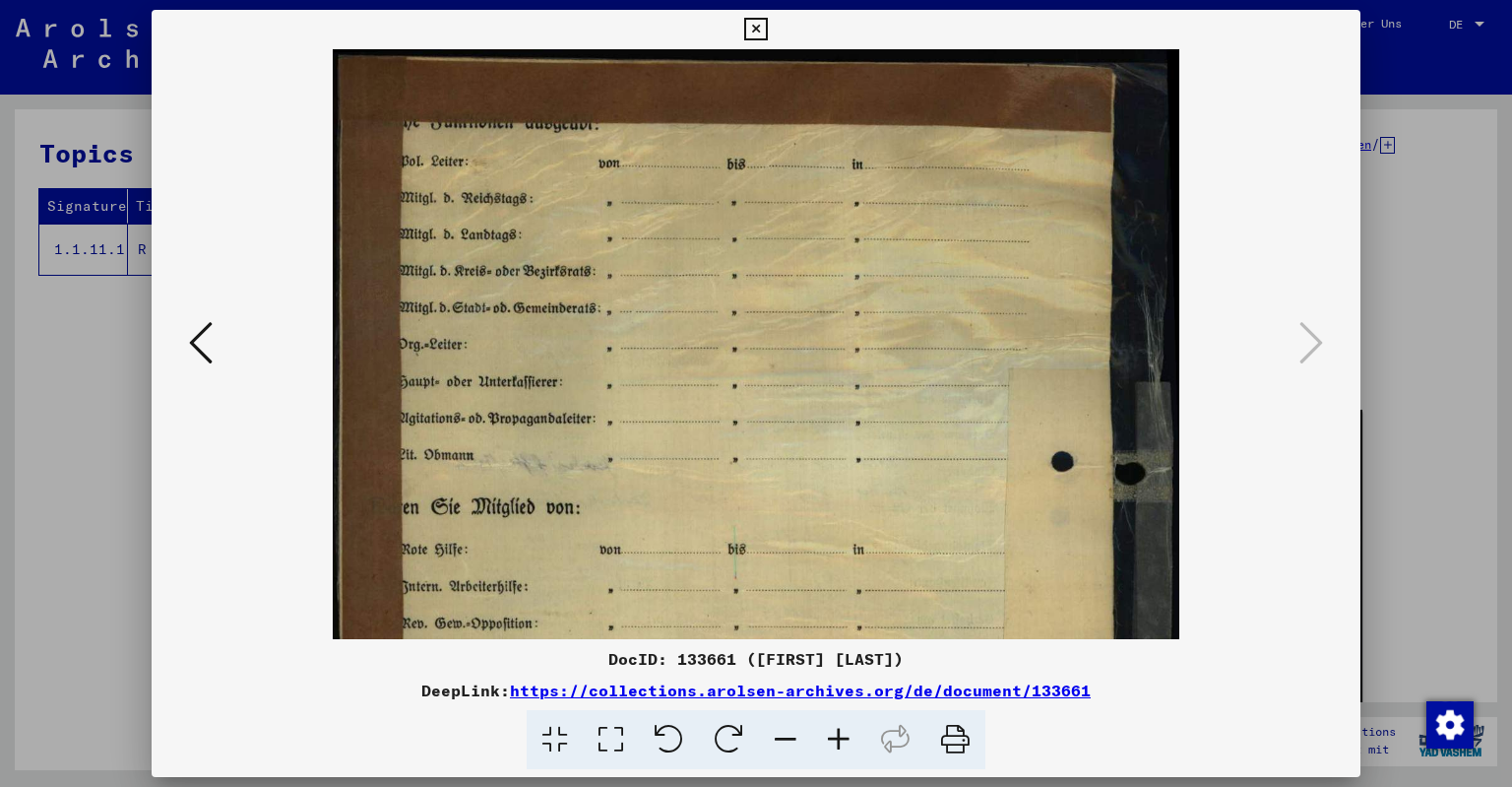 click at bounding box center (839, 740) 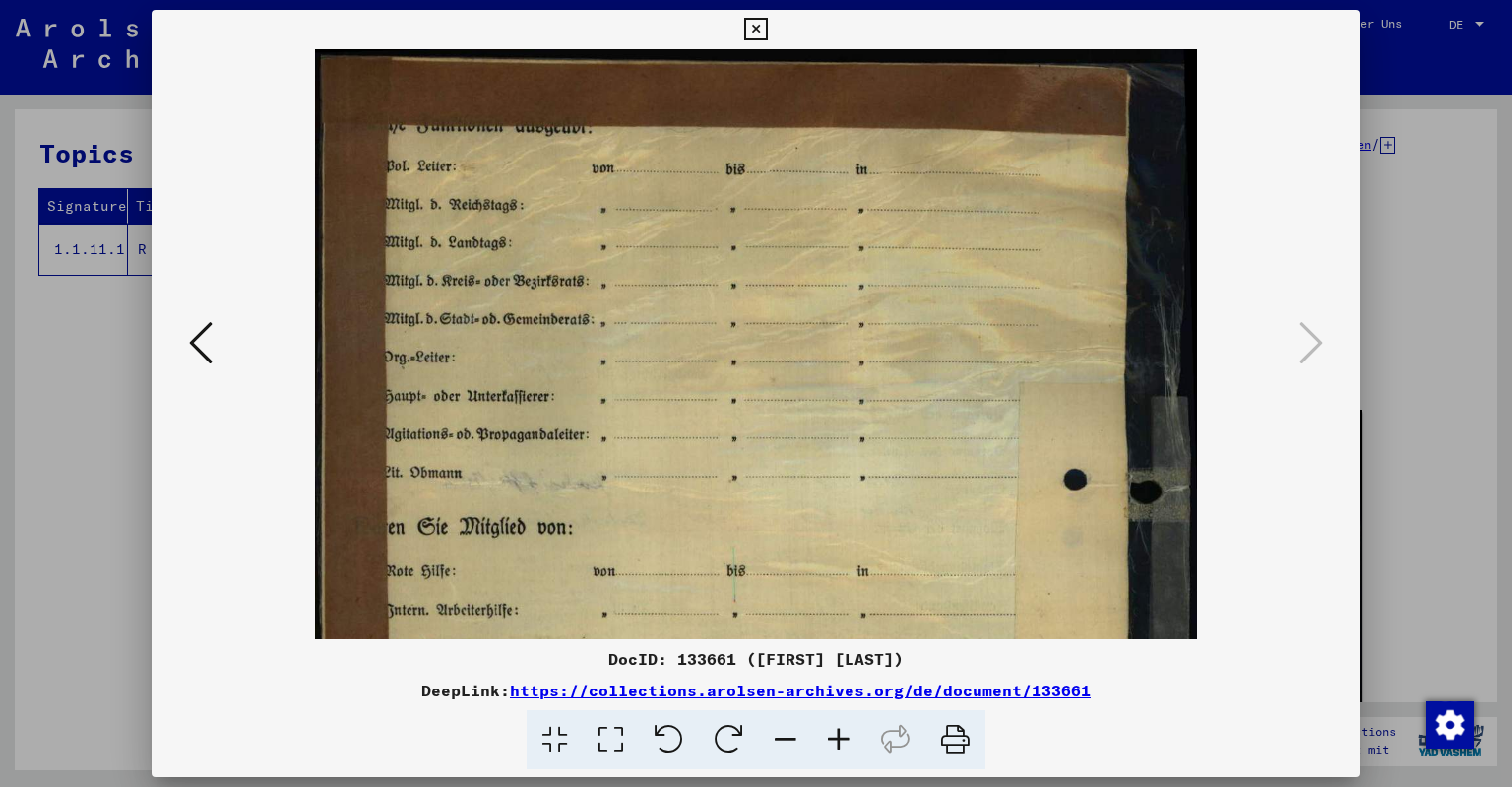 click at bounding box center (839, 740) 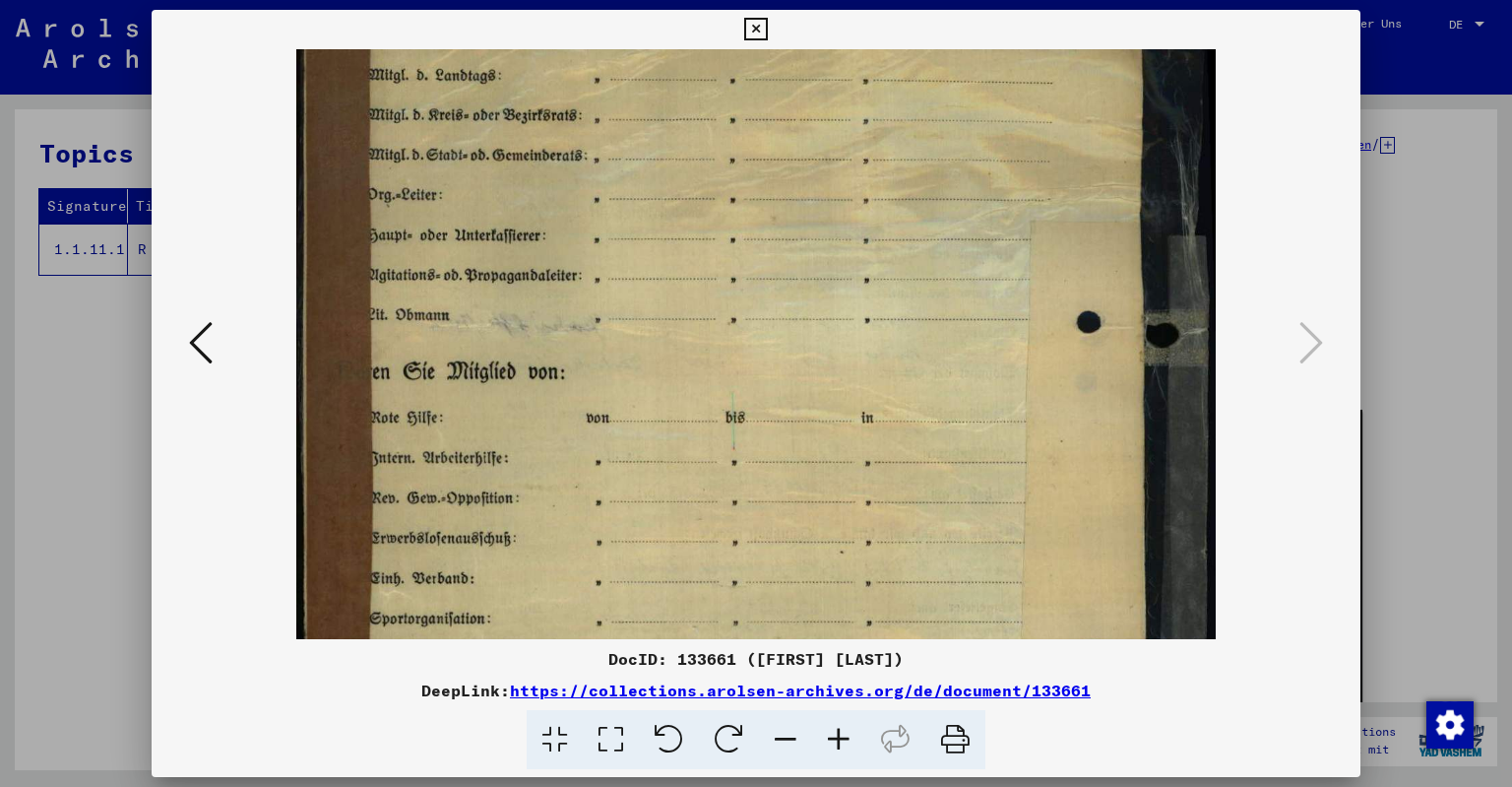 drag, startPoint x: 799, startPoint y: 575, endPoint x: 819, endPoint y: 400, distance: 176.13915 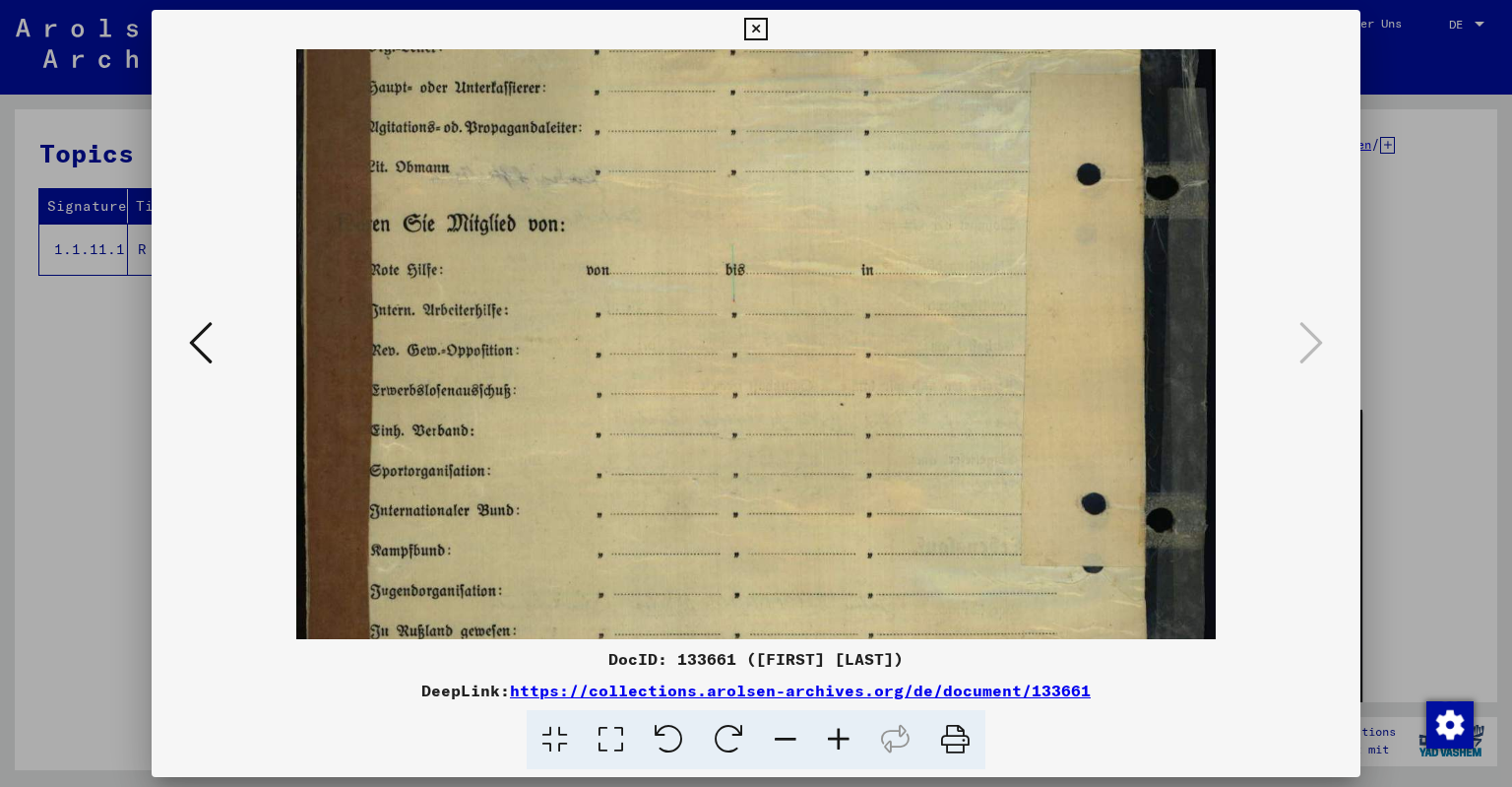 drag, startPoint x: 783, startPoint y: 537, endPoint x: 789, endPoint y: 391, distance: 146.12324 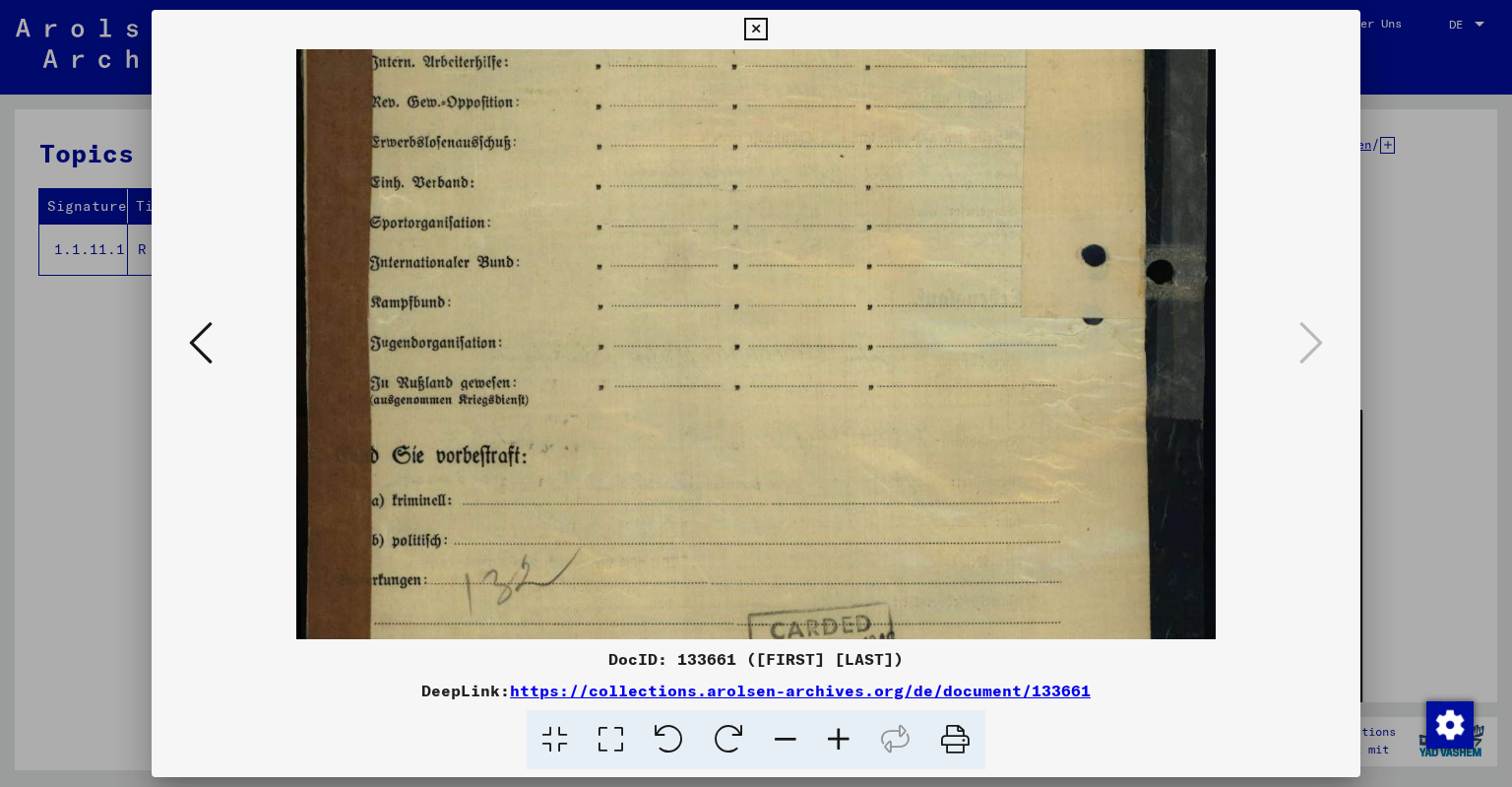 drag, startPoint x: 782, startPoint y: 546, endPoint x: 780, endPoint y: 286, distance: 260.00769 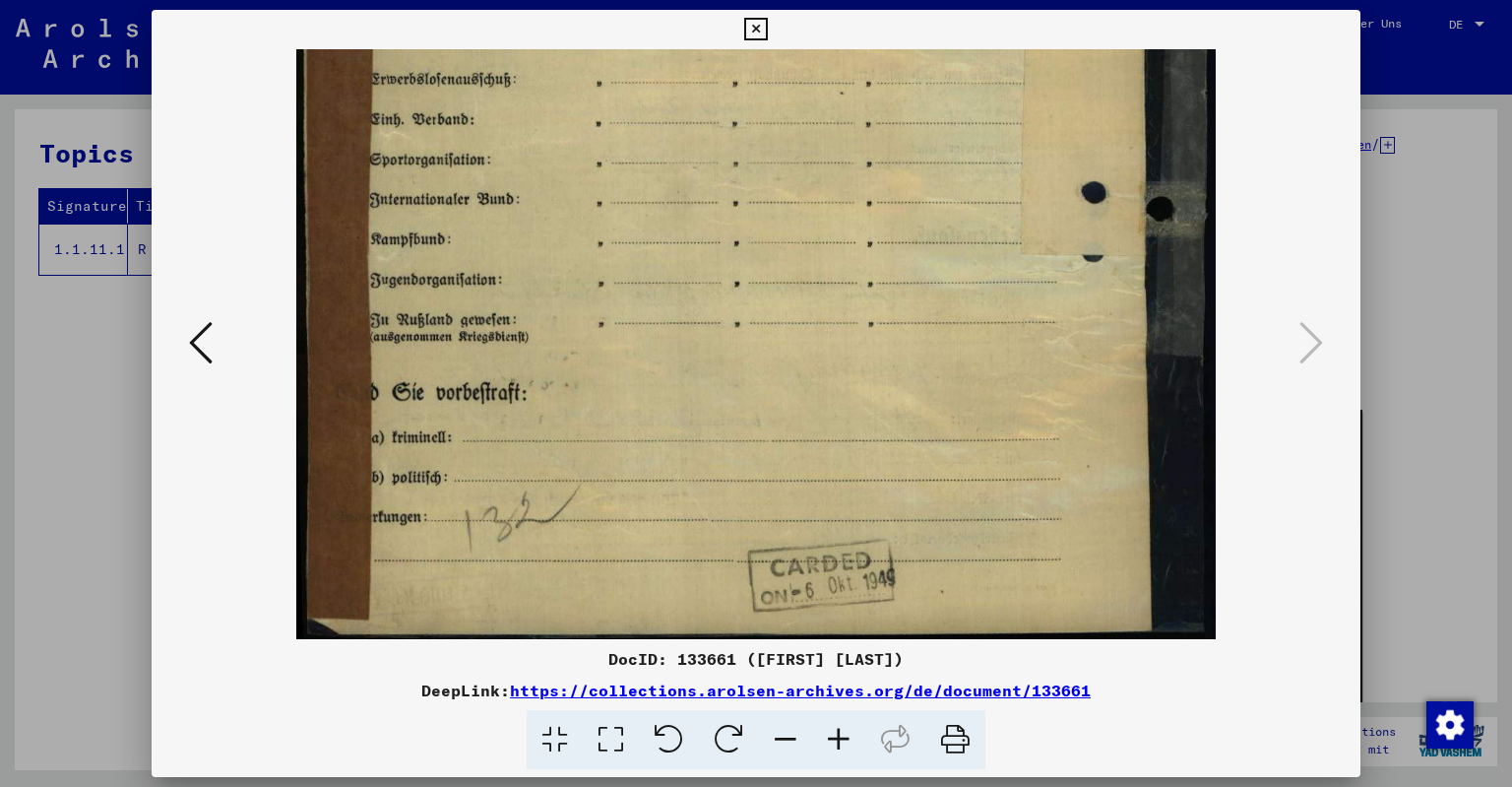 scroll, scrollTop: 639, scrollLeft: 0, axis: vertical 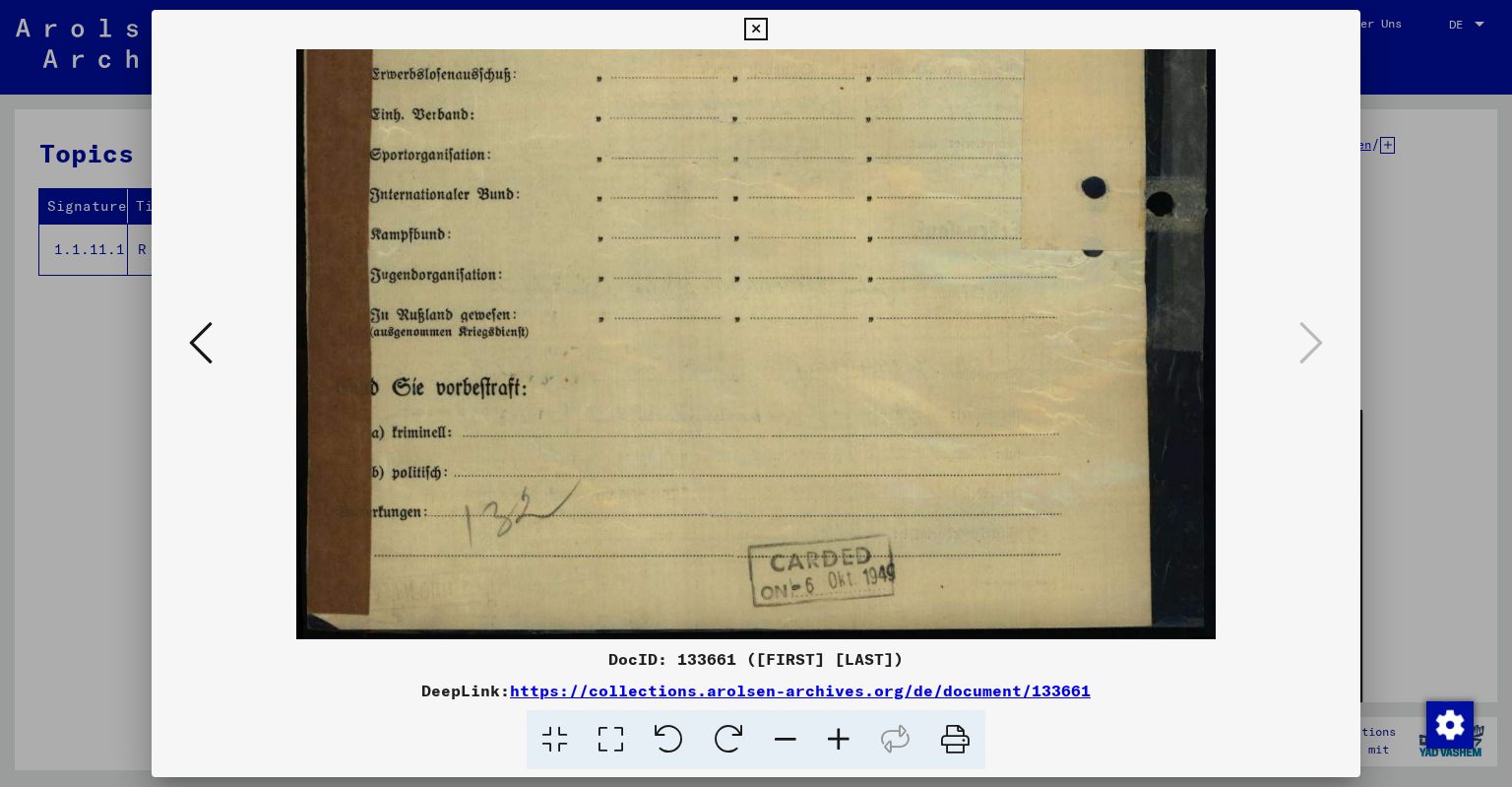 drag, startPoint x: 788, startPoint y: 516, endPoint x: 794, endPoint y: 274, distance: 242.07437 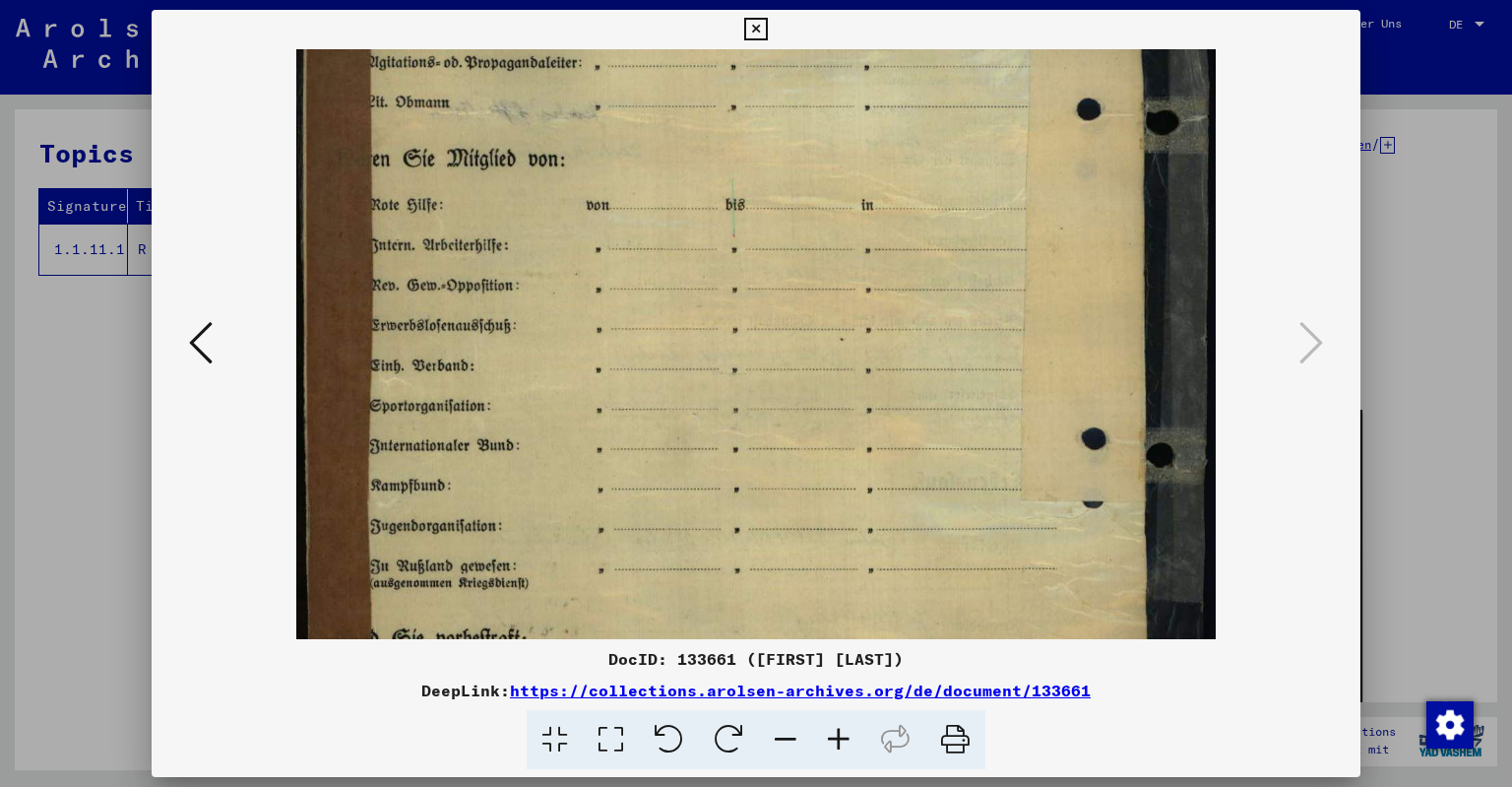 scroll, scrollTop: 253, scrollLeft: 0, axis: vertical 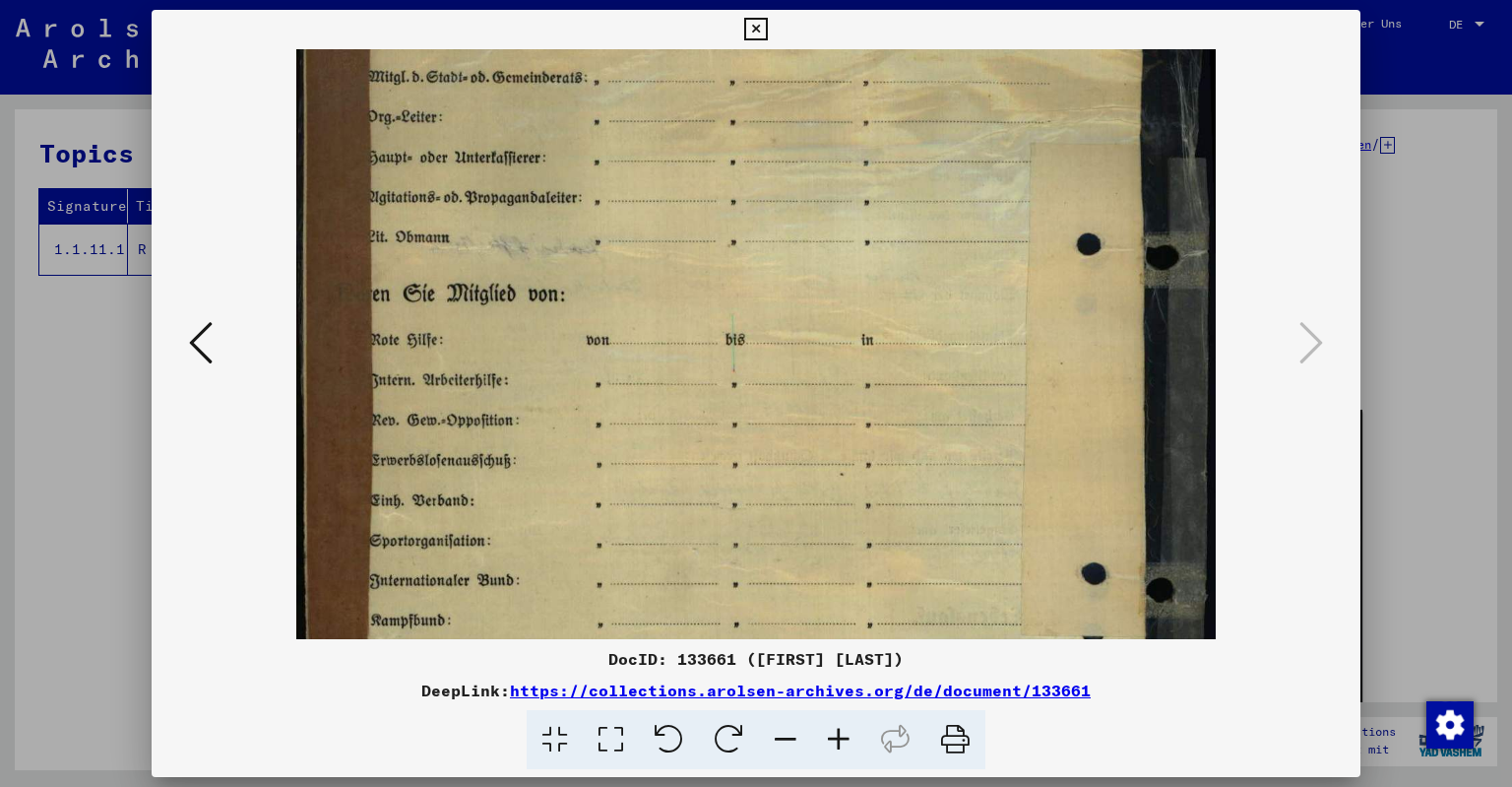 drag, startPoint x: 792, startPoint y: 279, endPoint x: 666, endPoint y: 400, distance: 174.69116 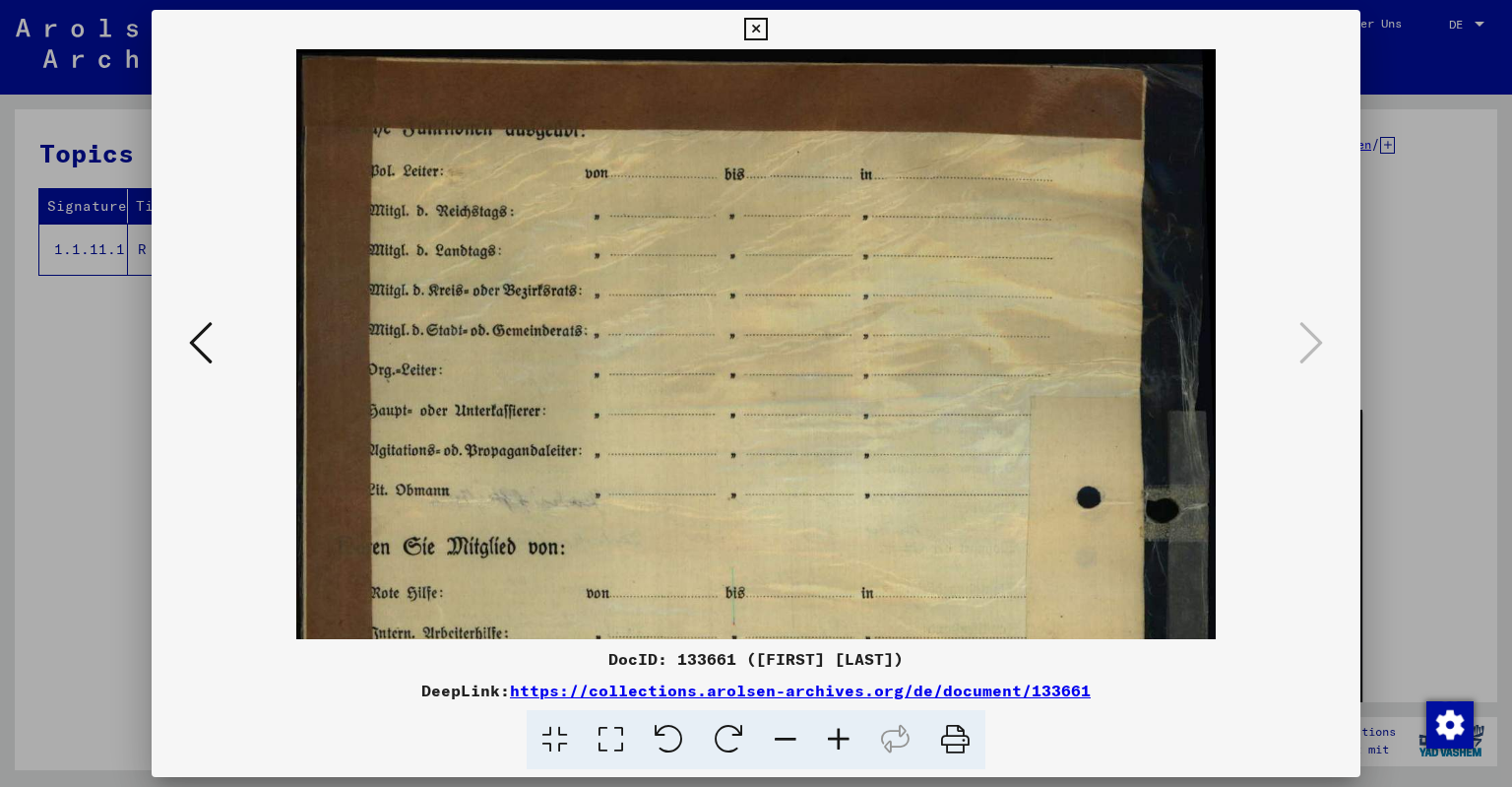 drag, startPoint x: 632, startPoint y: 552, endPoint x: 656, endPoint y: 471, distance: 84.48077 